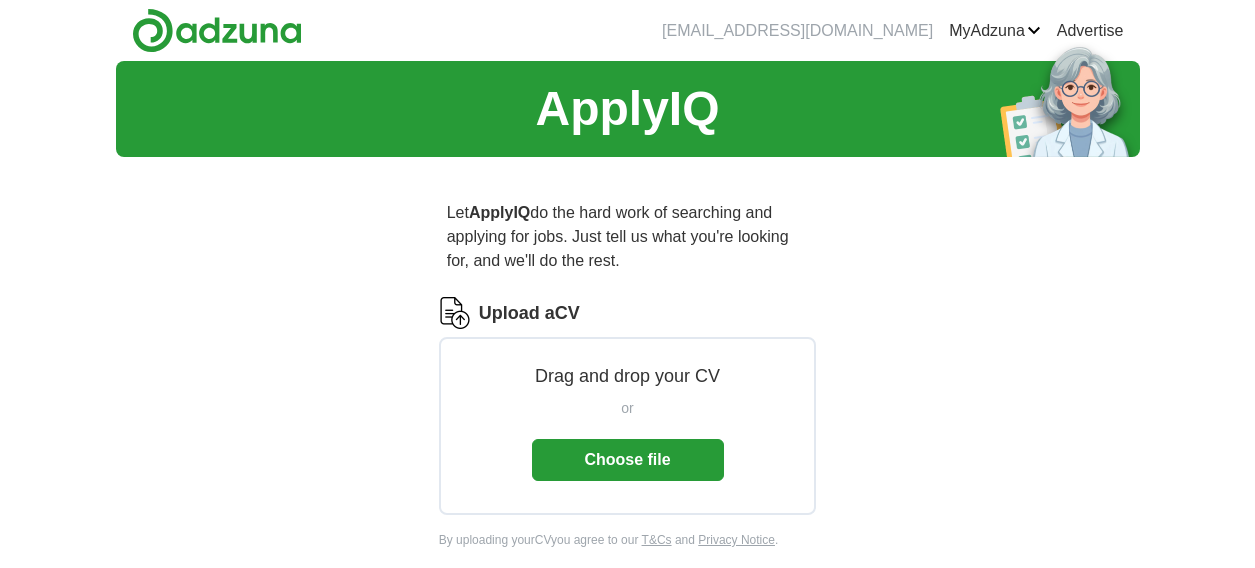 scroll, scrollTop: 0, scrollLeft: 0, axis: both 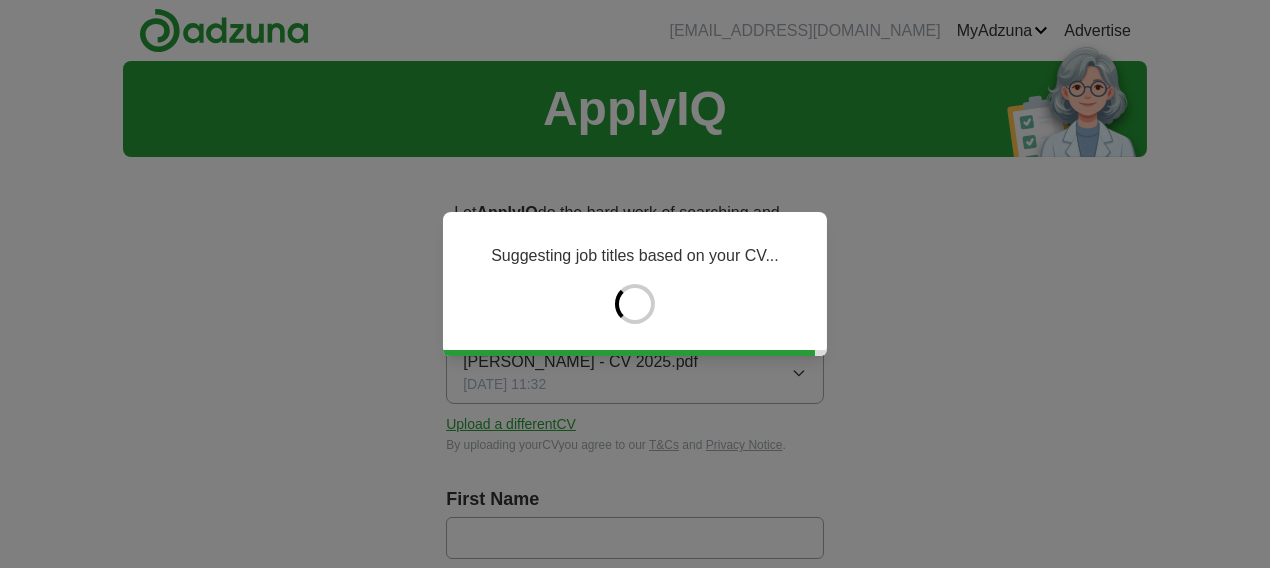 type on "******" 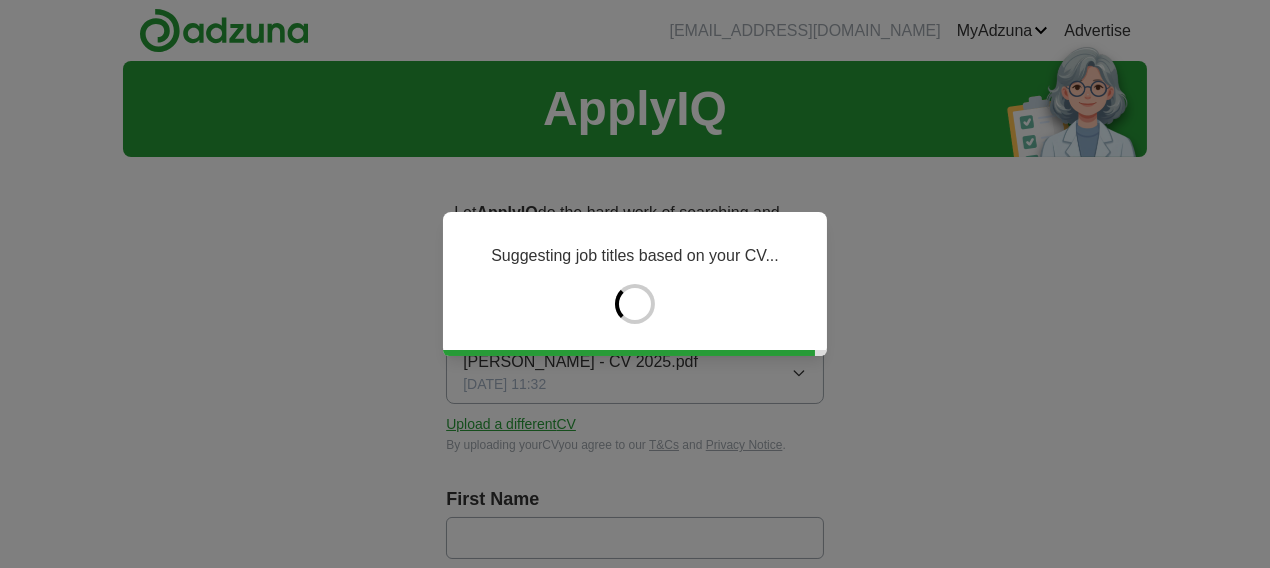 type on "*****" 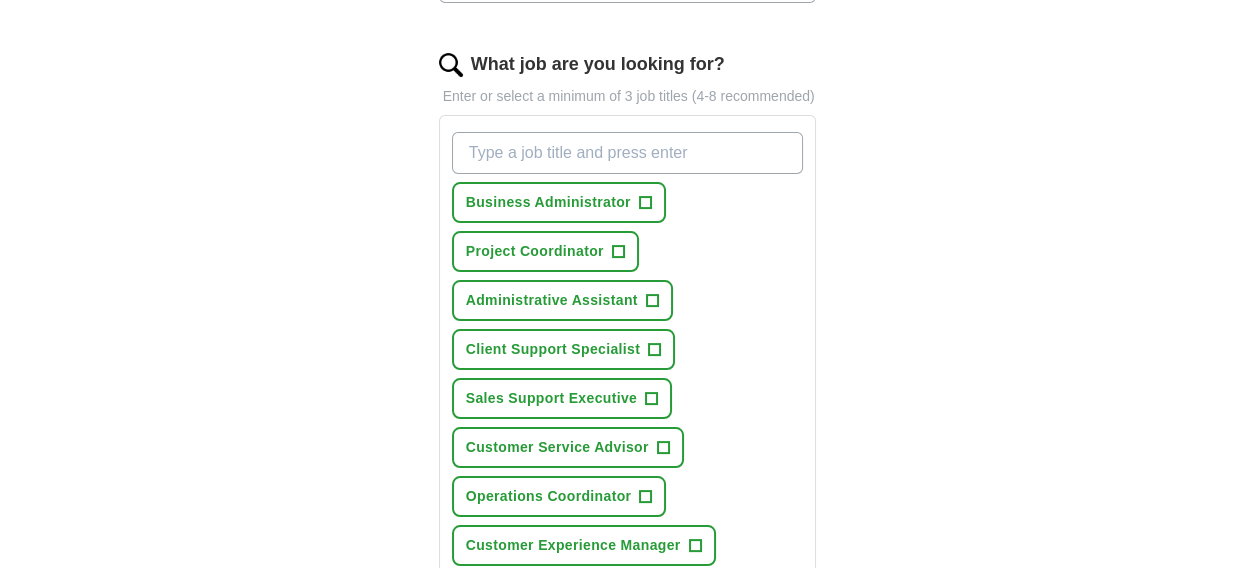 scroll, scrollTop: 700, scrollLeft: 0, axis: vertical 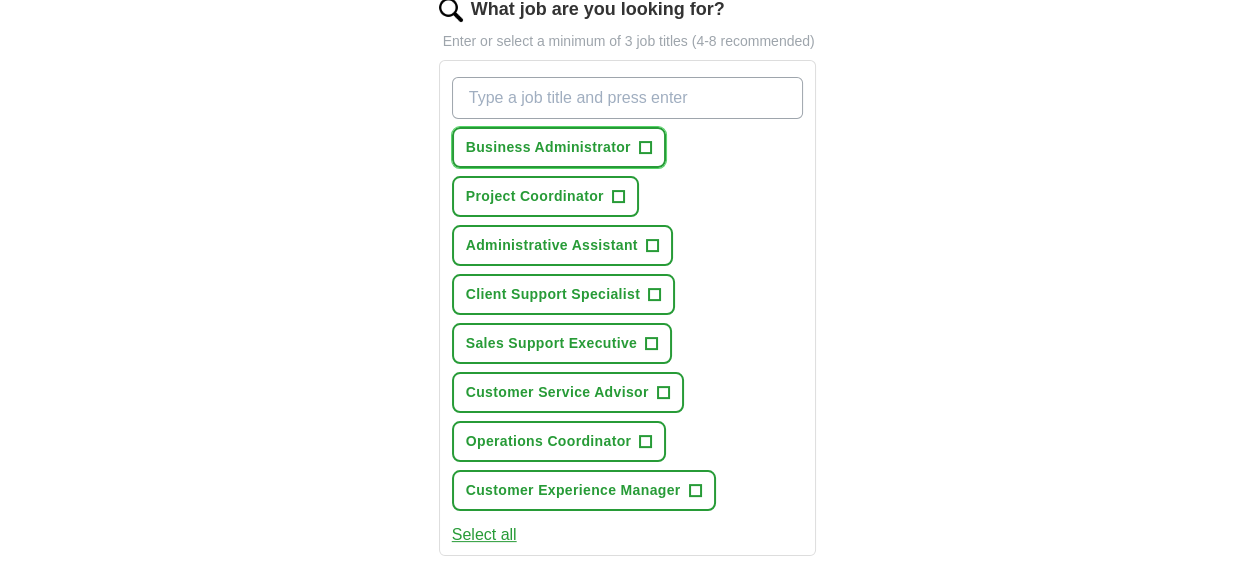 click on "+" at bounding box center [645, 148] 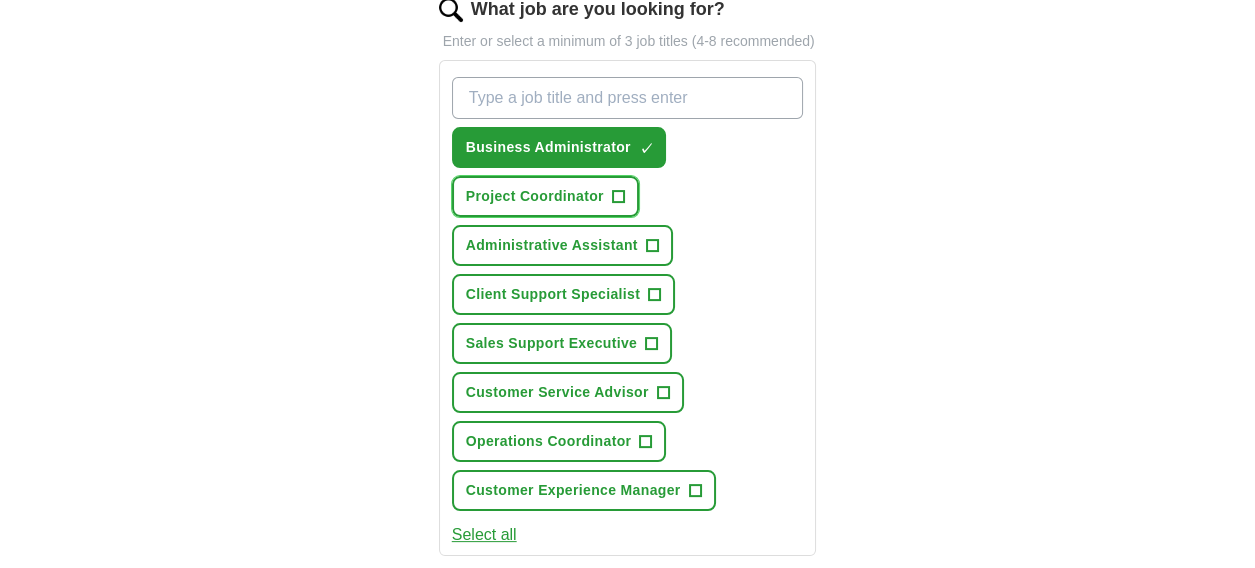 click on "+" at bounding box center [618, 197] 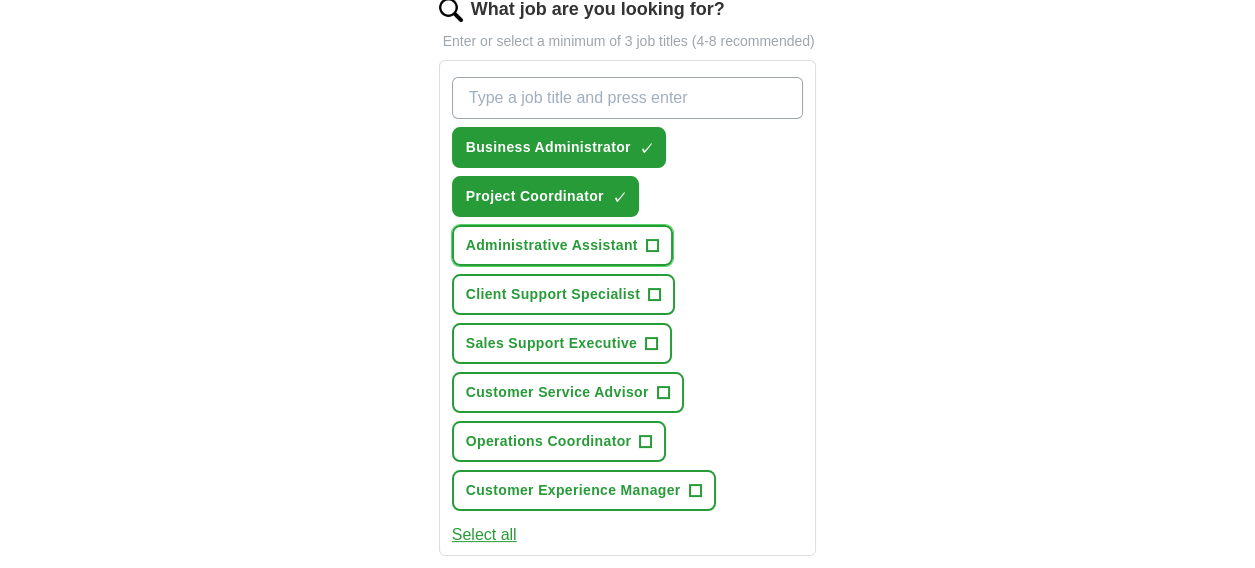 click on "Administrative Assistant +" at bounding box center [562, 245] 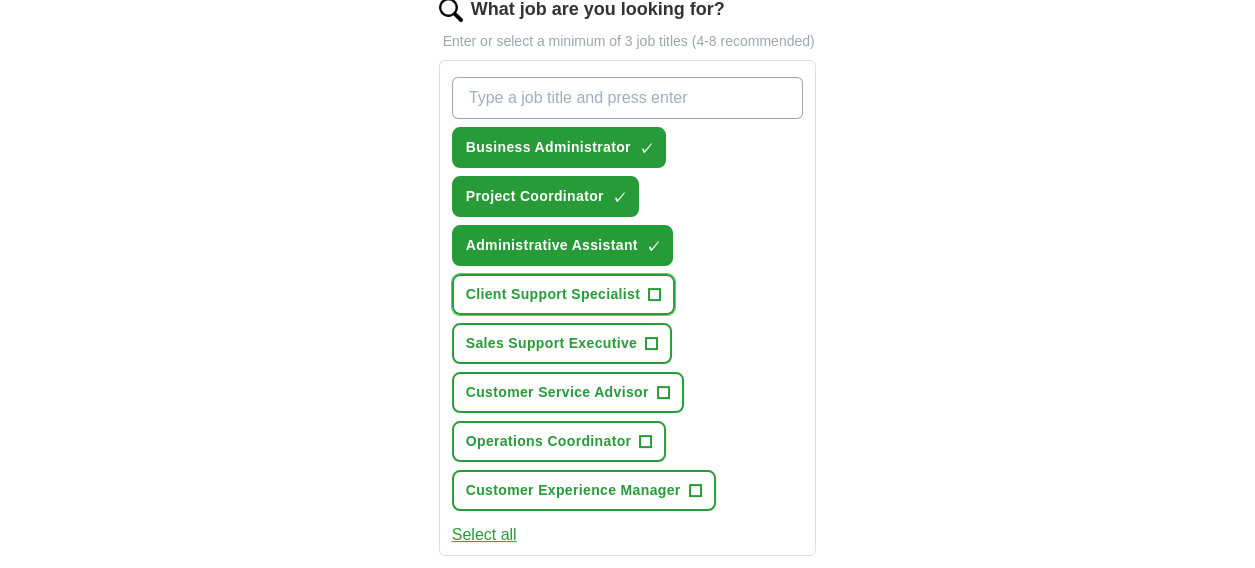 click on "+" at bounding box center (654, 294) 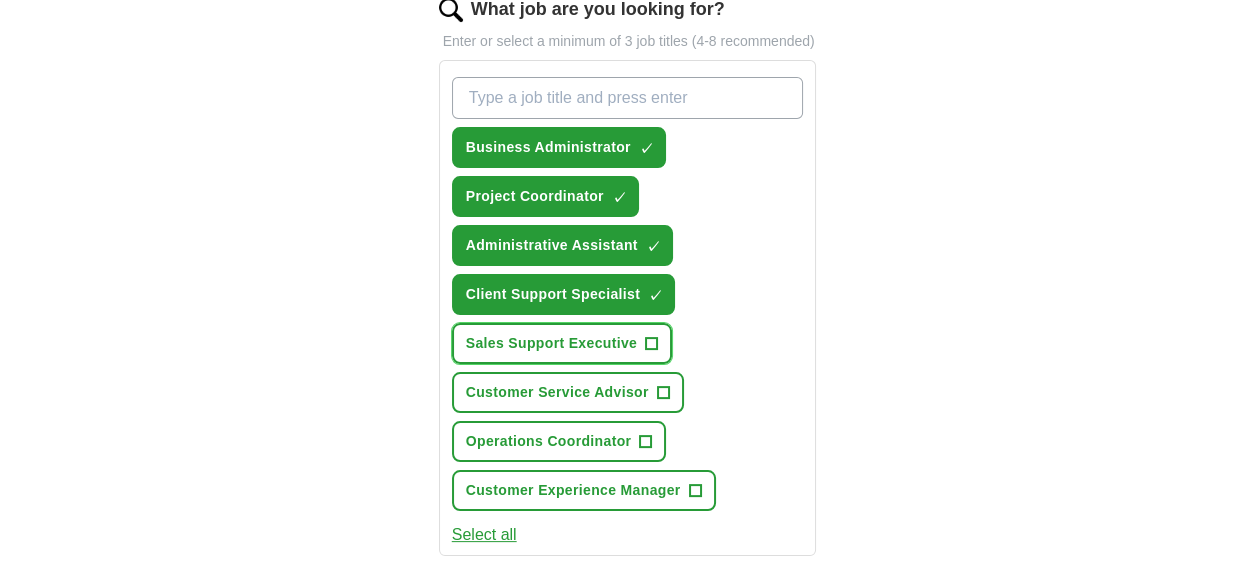 click on "+" at bounding box center (652, 344) 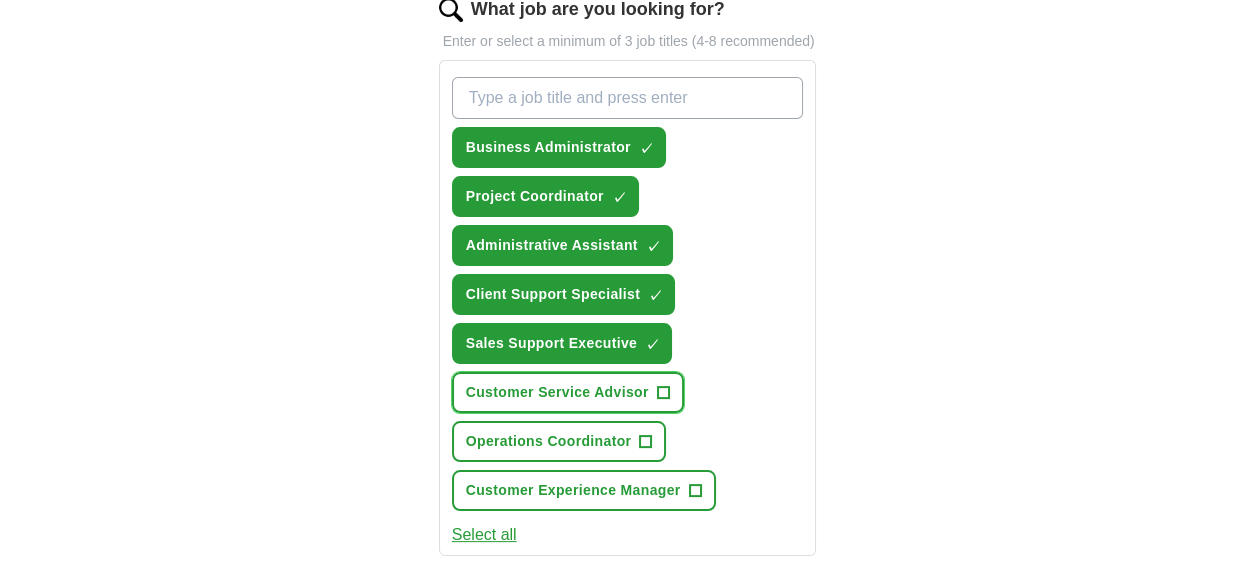 click on "+" at bounding box center [663, 393] 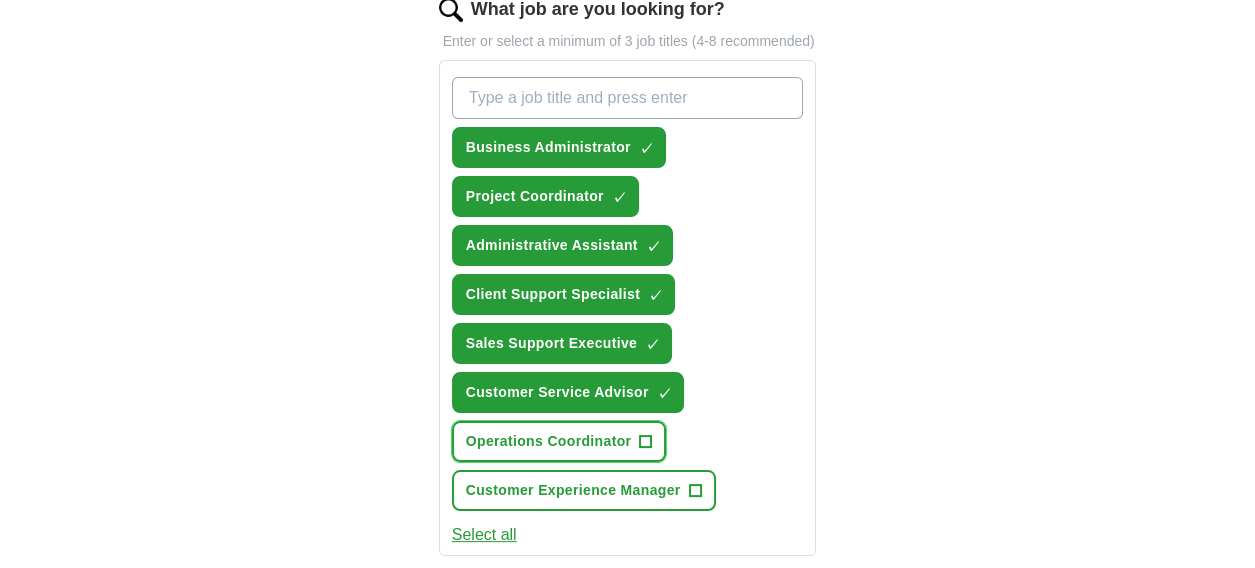 click on "+" at bounding box center (646, 442) 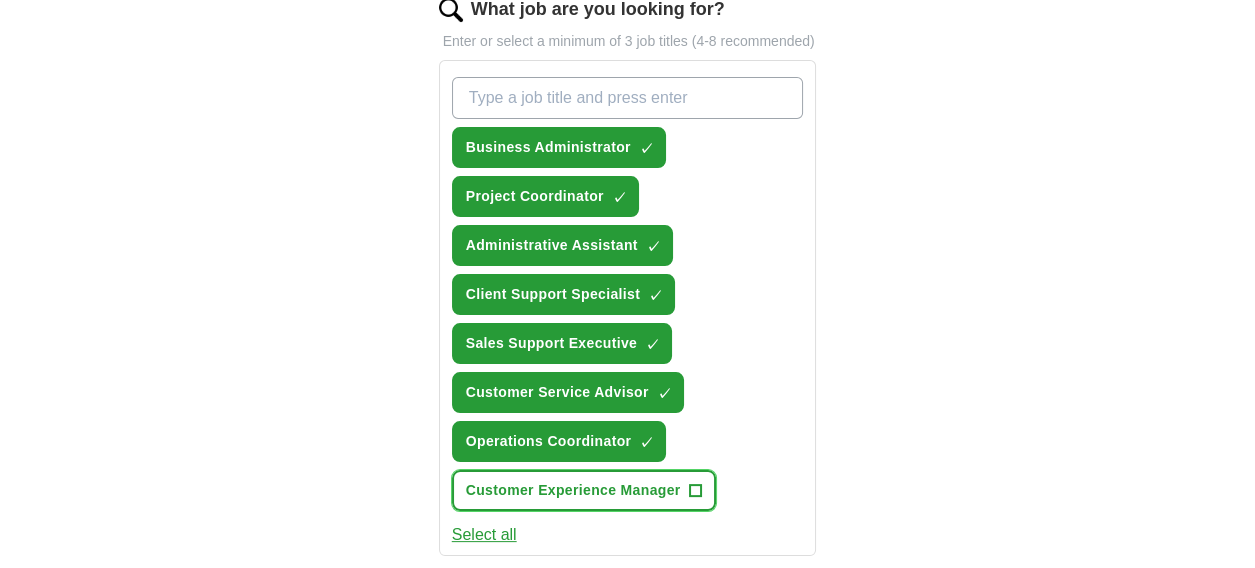 click on "Customer Experience Manager +" at bounding box center [584, 490] 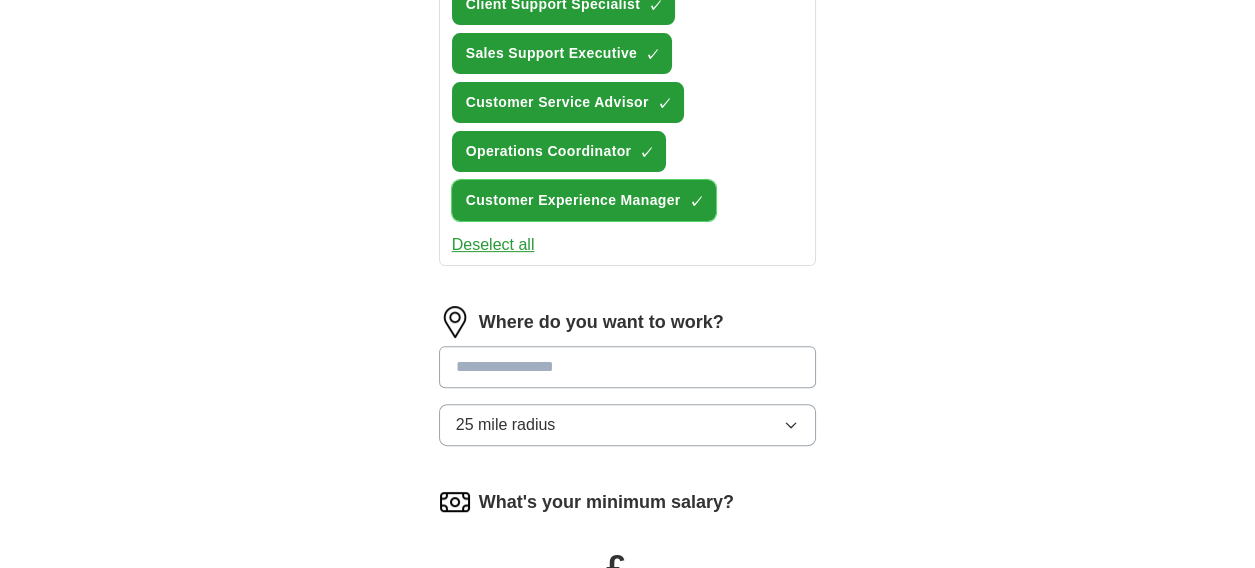 scroll, scrollTop: 1000, scrollLeft: 0, axis: vertical 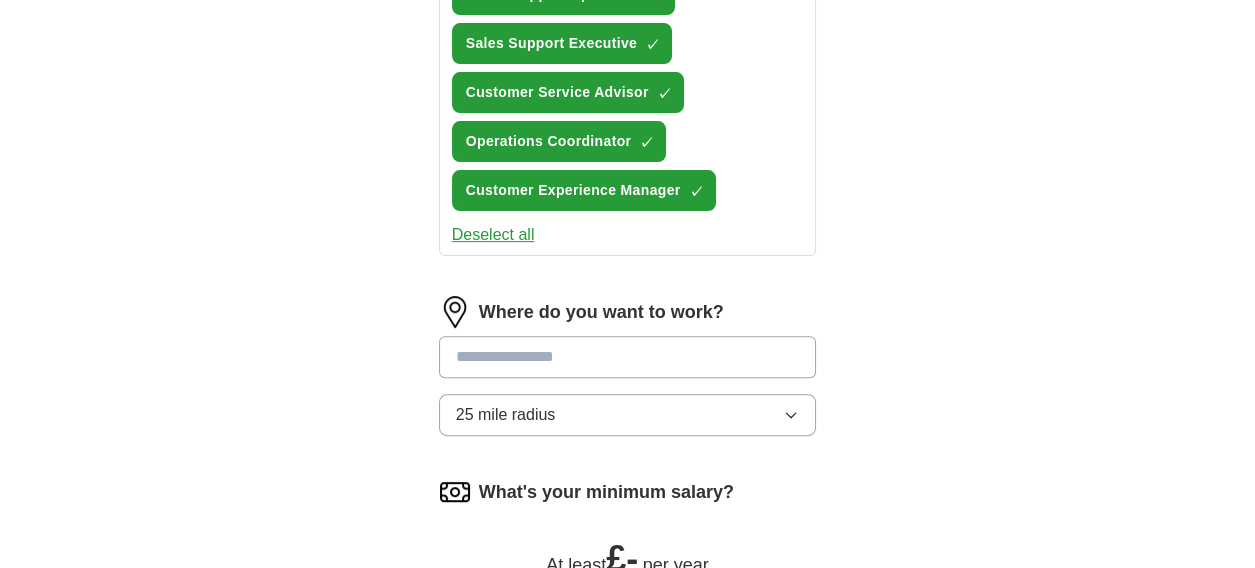 click at bounding box center [628, 357] 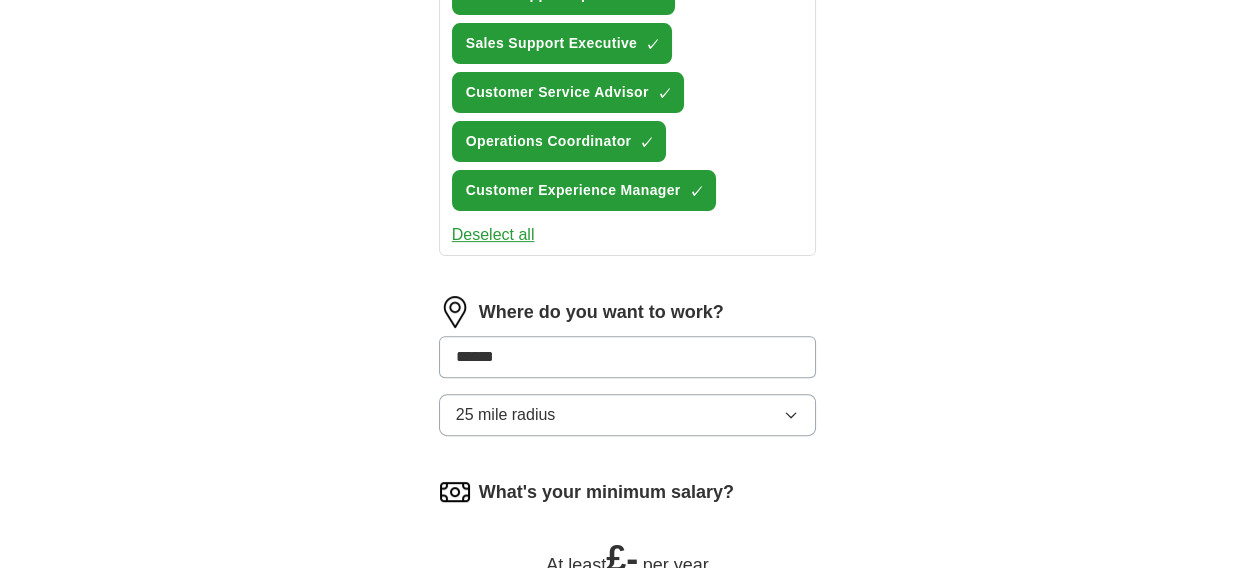 type on "*******" 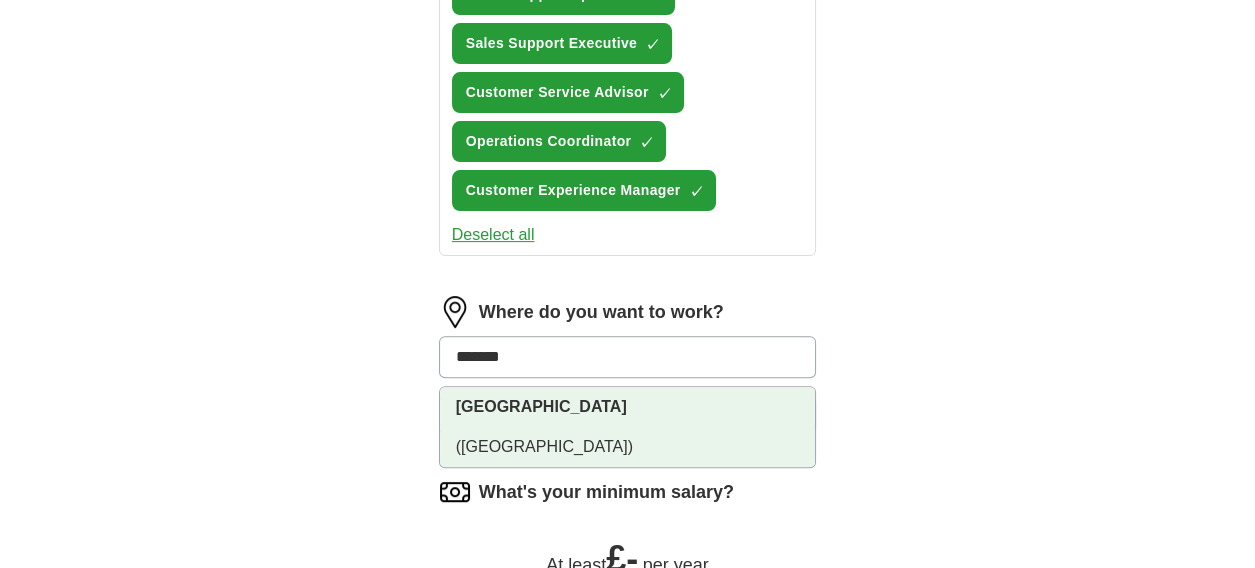 click on "[GEOGRAPHIC_DATA]   ([GEOGRAPHIC_DATA])" at bounding box center [628, 427] 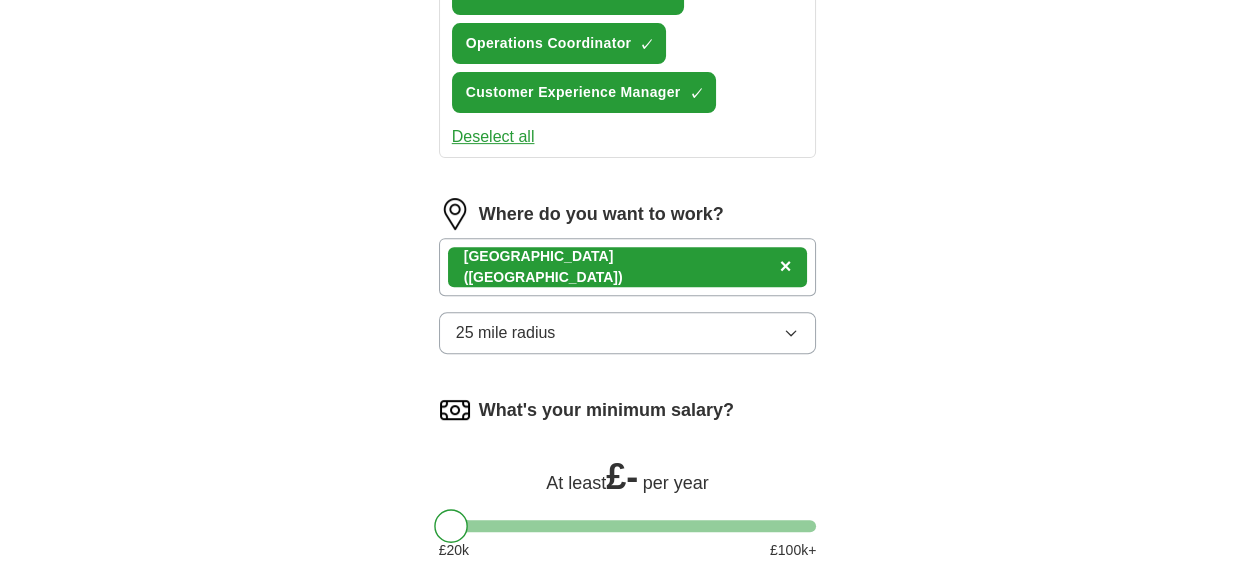 scroll, scrollTop: 1100, scrollLeft: 0, axis: vertical 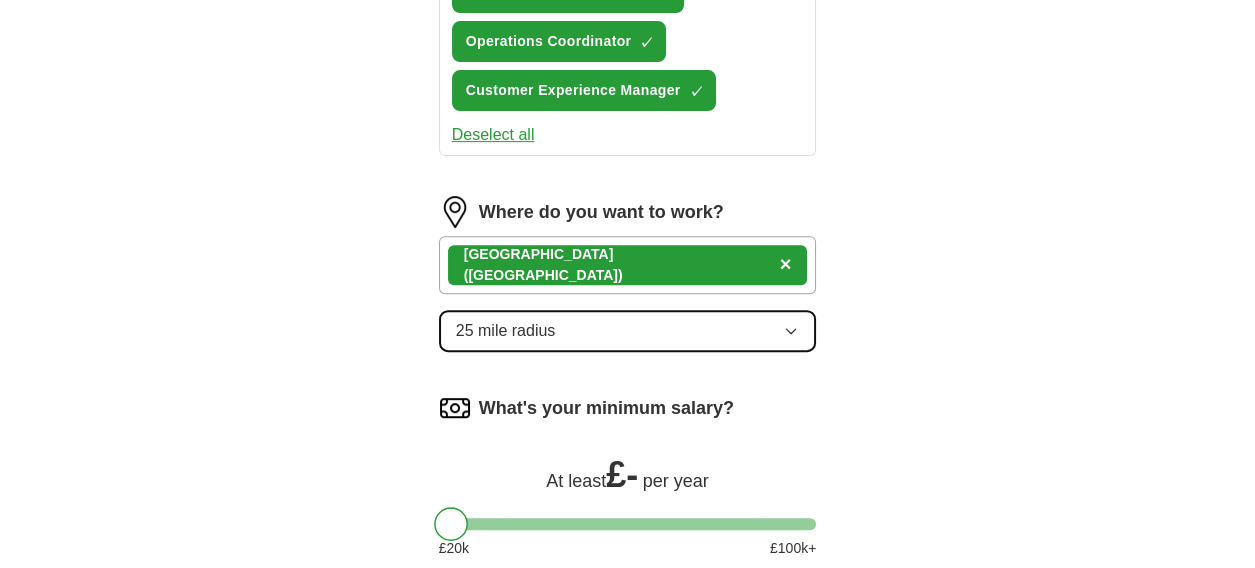 click on "25 mile radius" at bounding box center (628, 331) 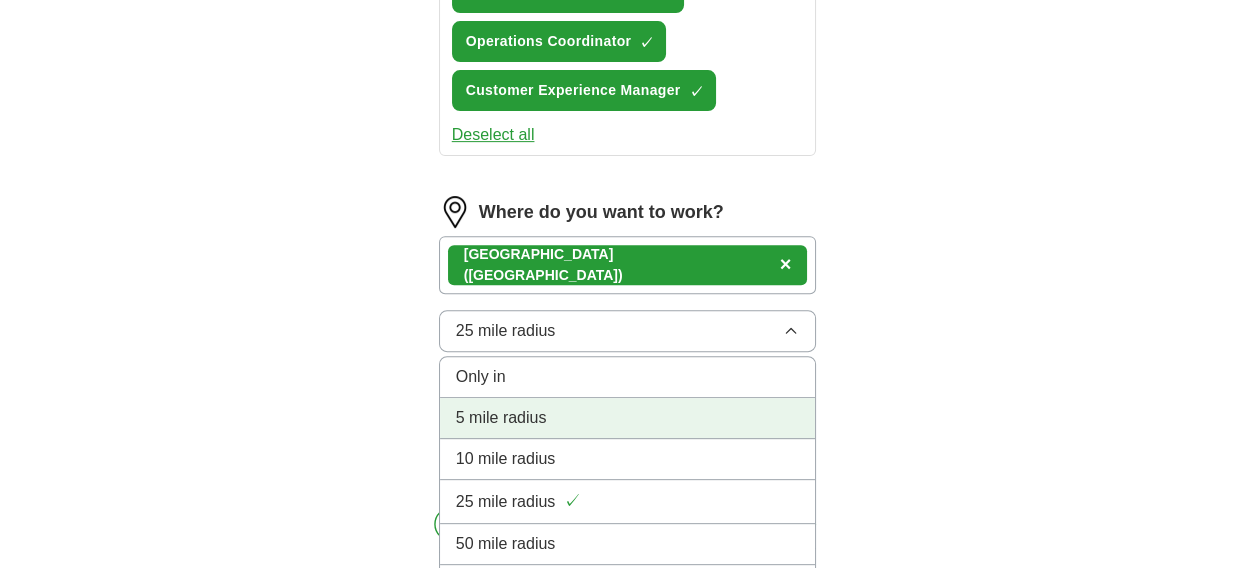 click on "5 mile radius" at bounding box center [628, 418] 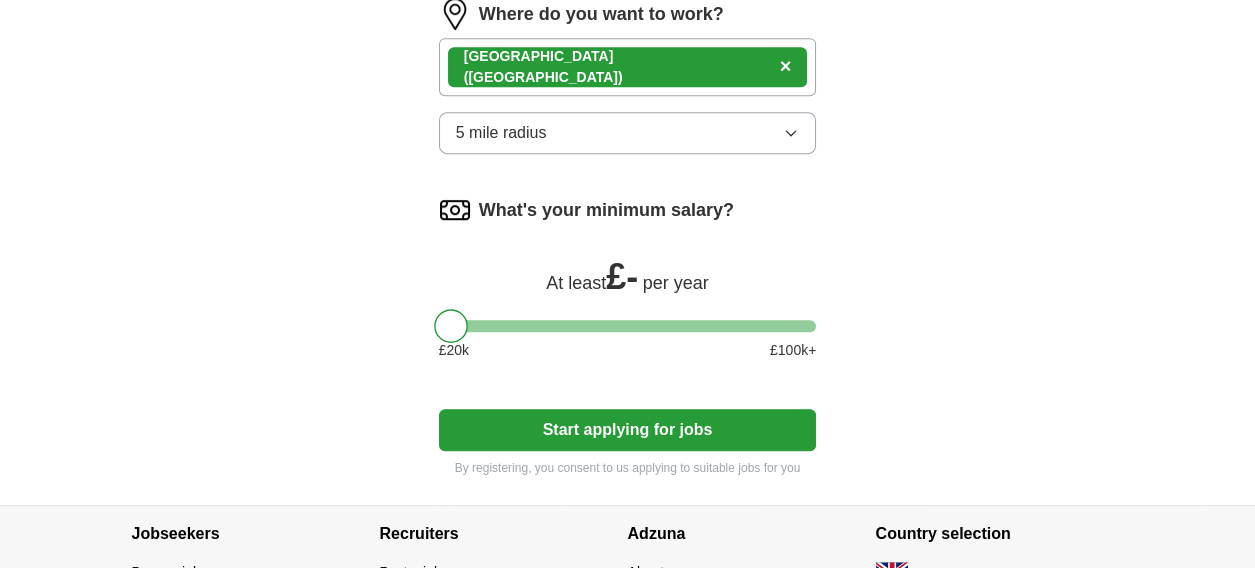 scroll, scrollTop: 1299, scrollLeft: 0, axis: vertical 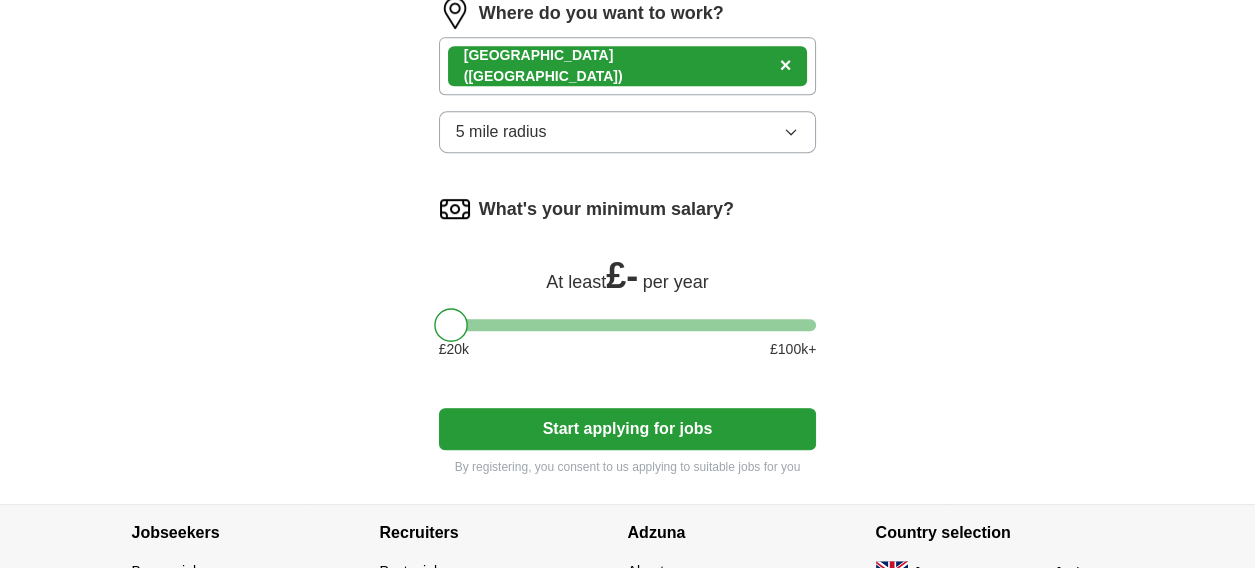 click at bounding box center [628, 325] 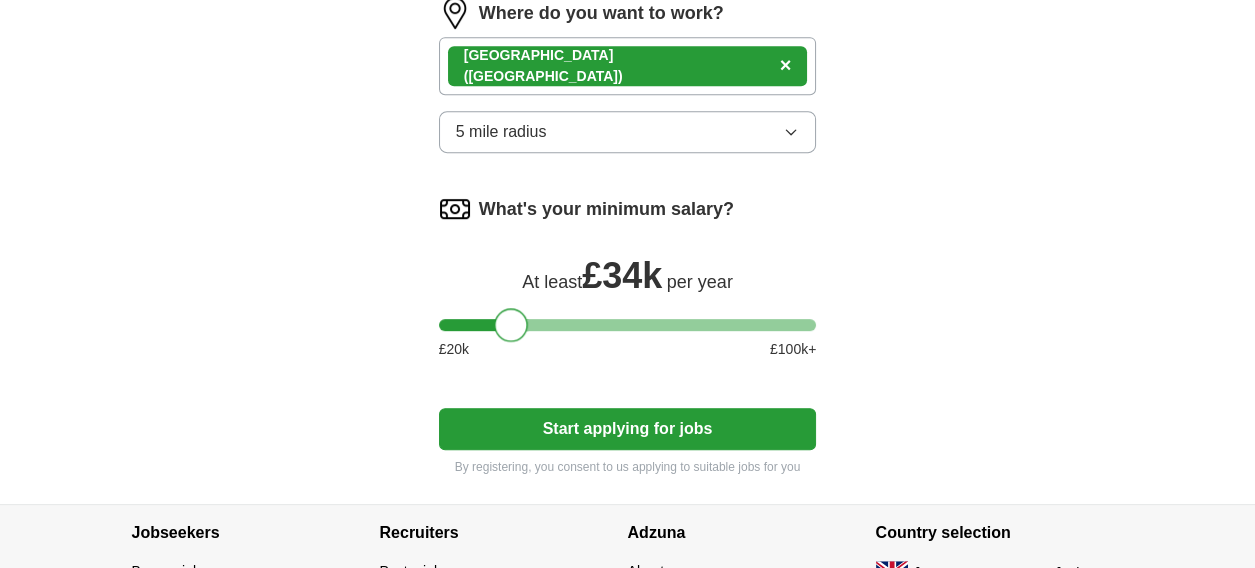click at bounding box center (628, 325) 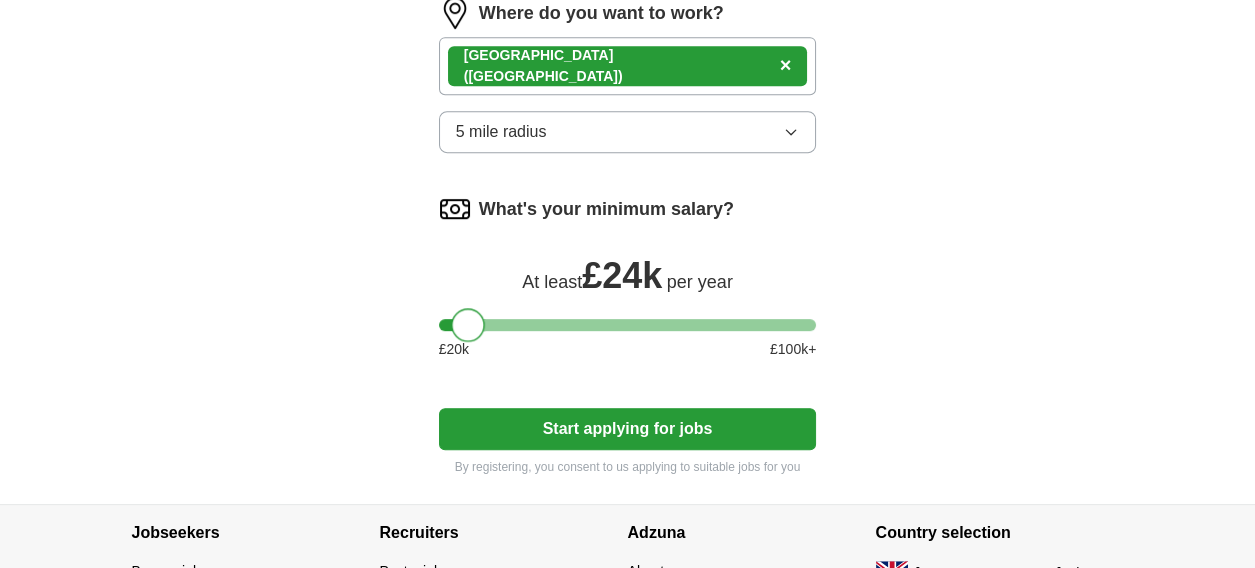 drag, startPoint x: 483, startPoint y: 316, endPoint x: 472, endPoint y: 320, distance: 11.7046995 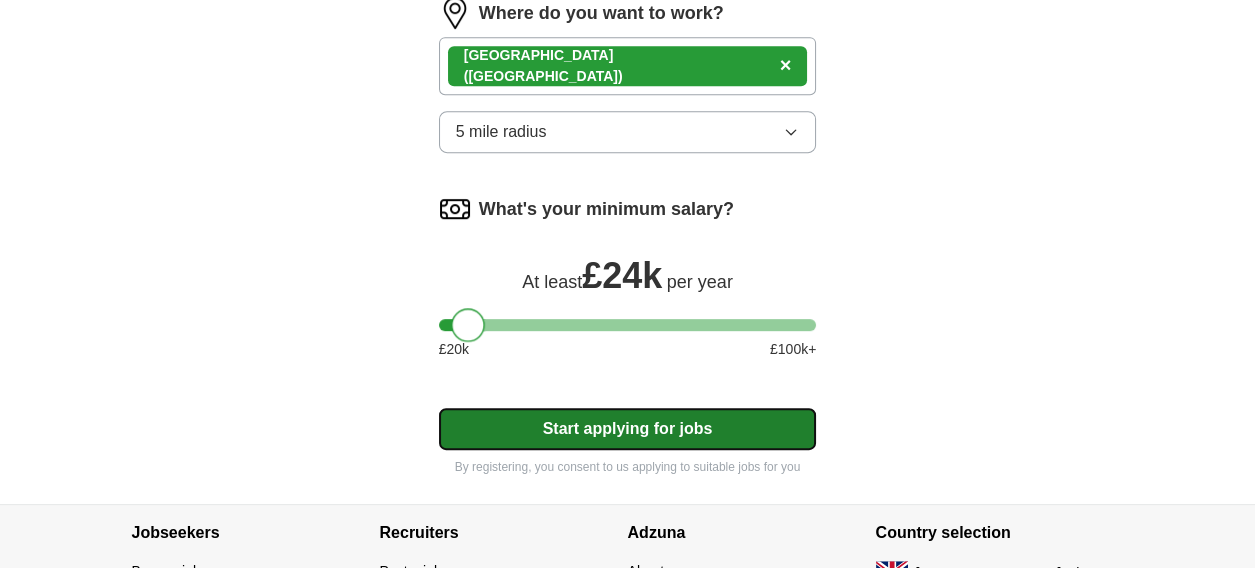 click on "Start applying for jobs" at bounding box center (628, 429) 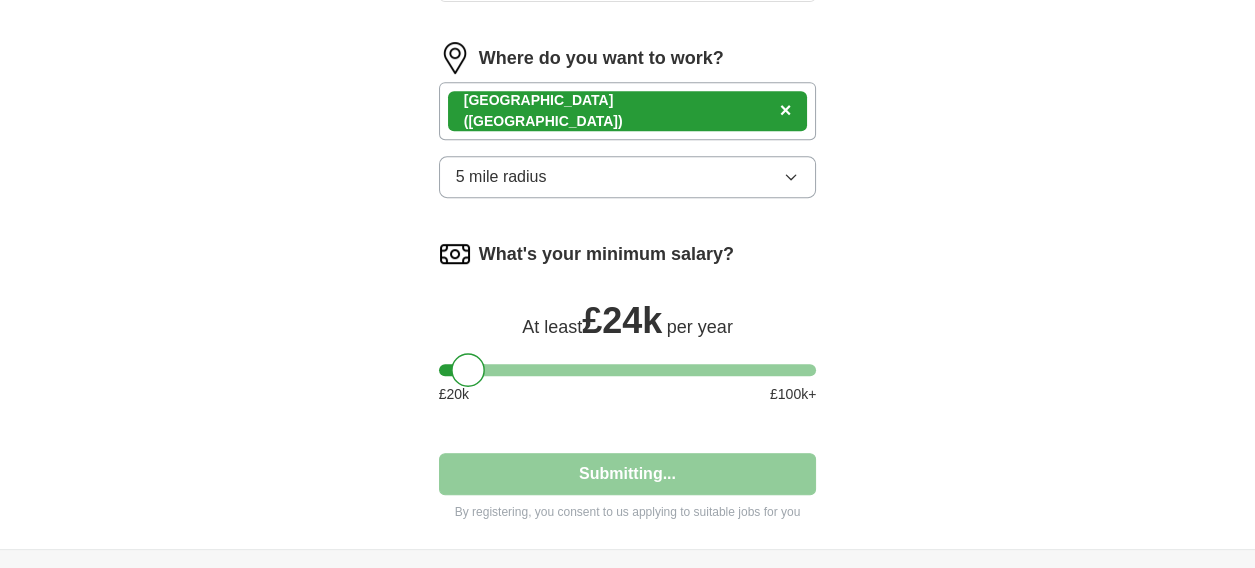 select on "**" 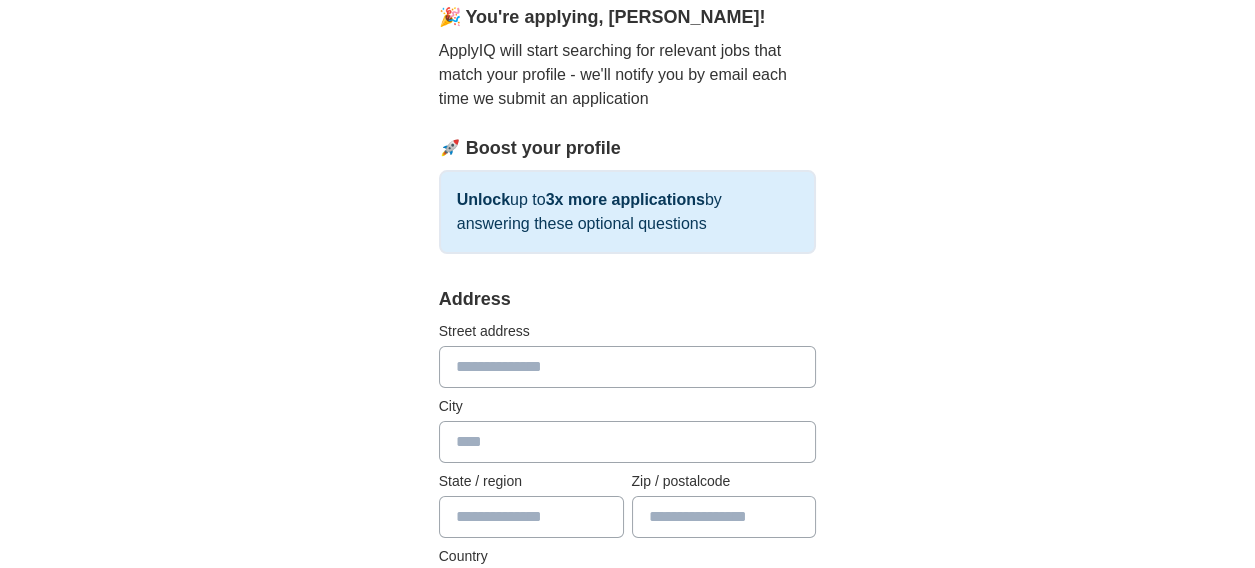 scroll, scrollTop: 200, scrollLeft: 0, axis: vertical 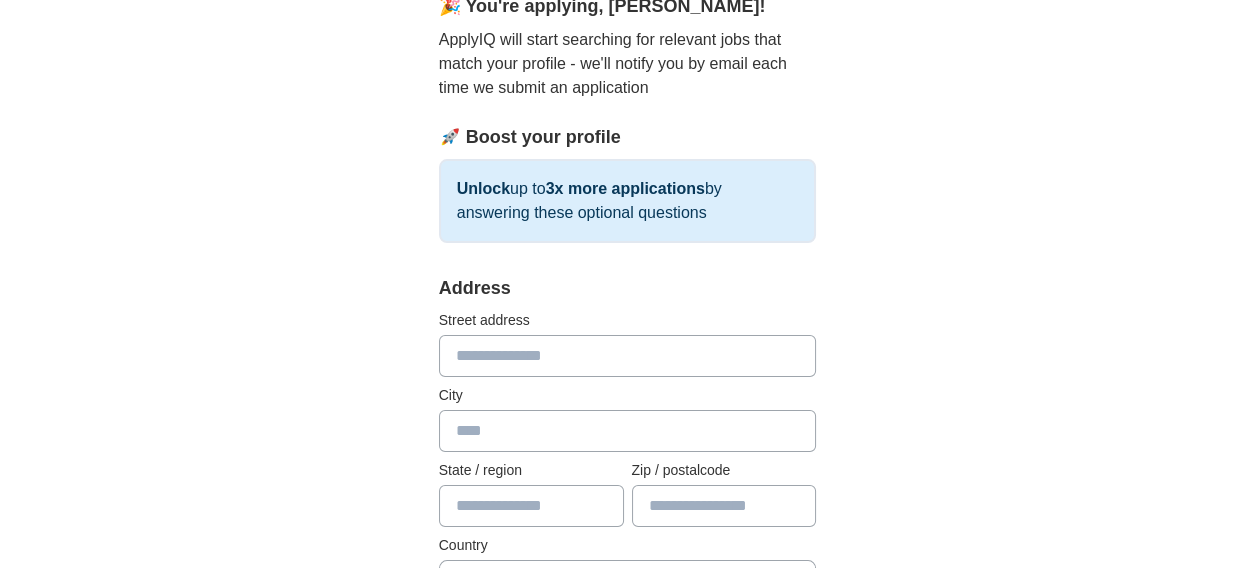click at bounding box center [628, 356] 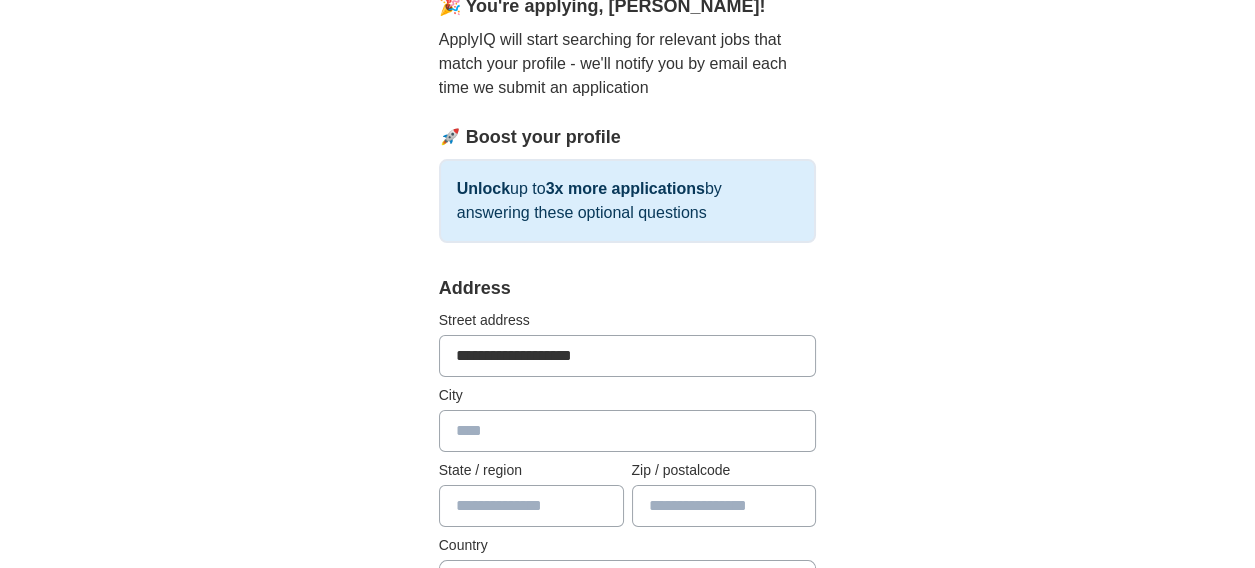type on "*******" 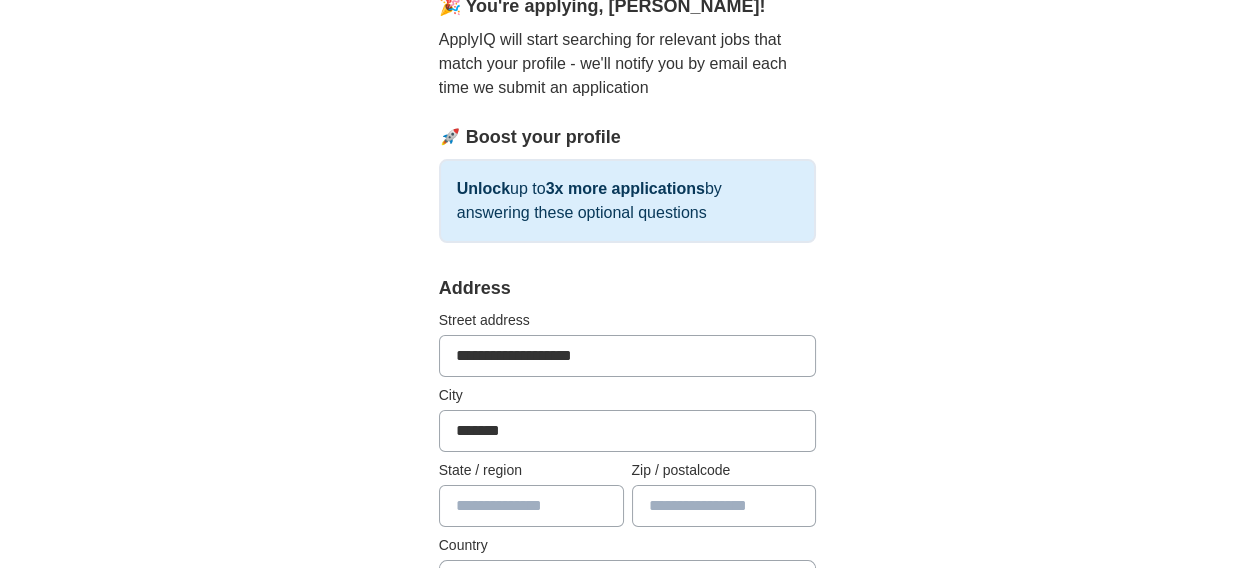 type on "*******" 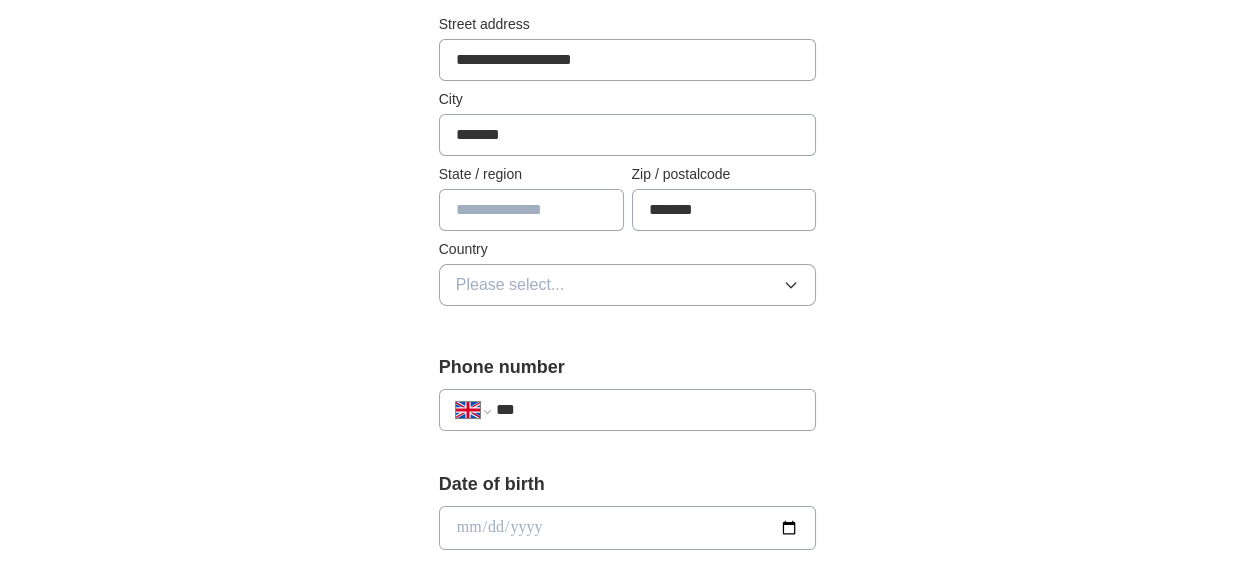 scroll, scrollTop: 499, scrollLeft: 0, axis: vertical 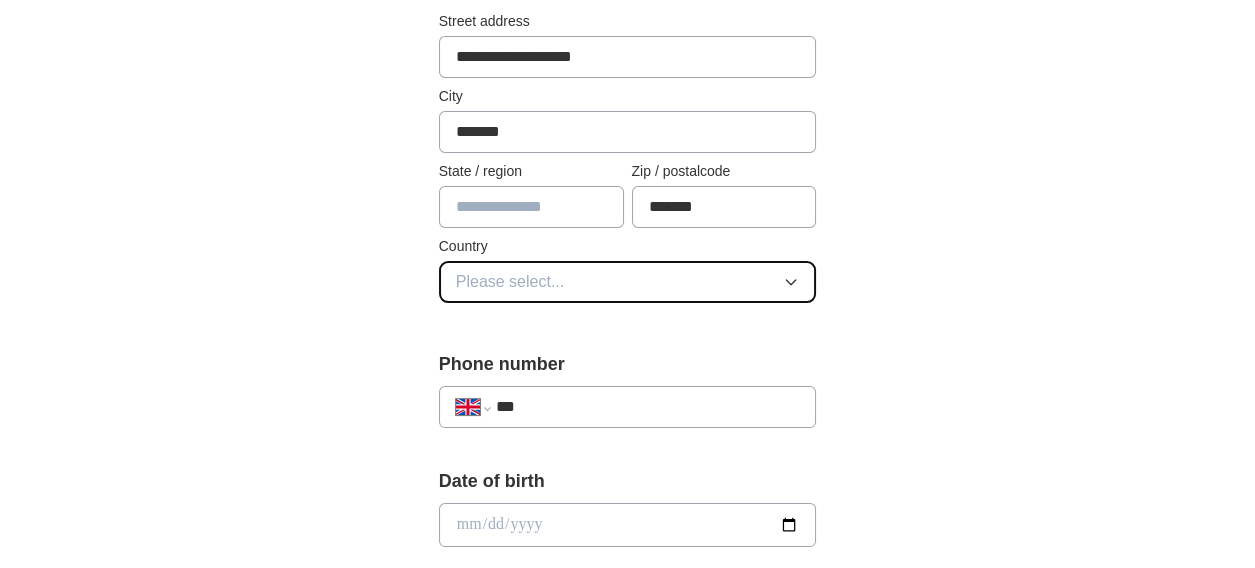 click on "Please select..." at bounding box center (628, 282) 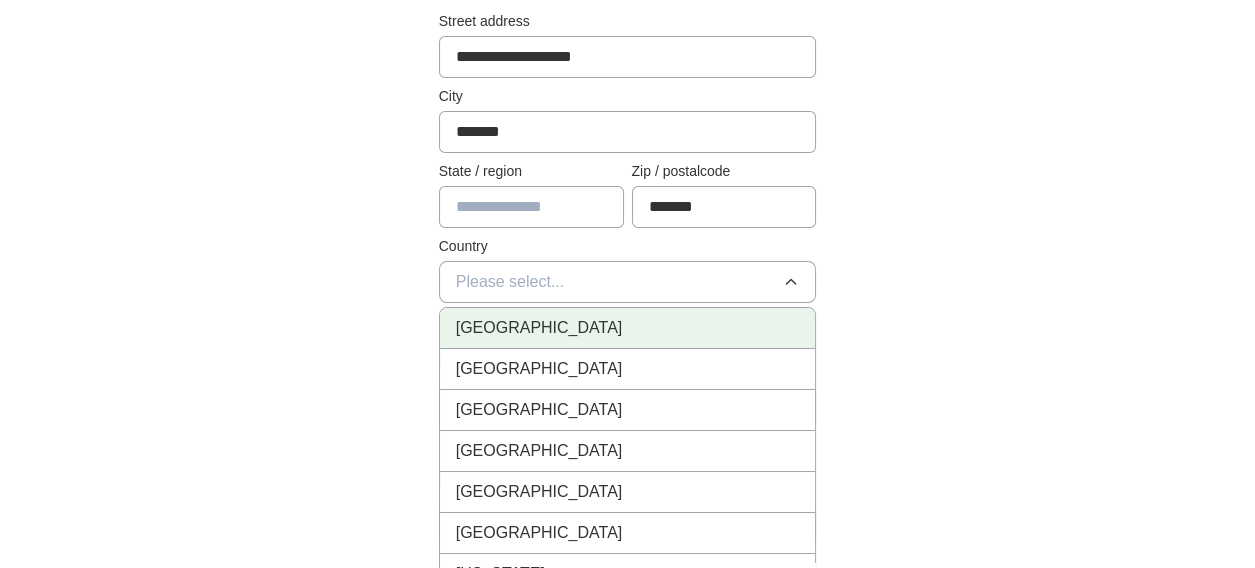 click on "[GEOGRAPHIC_DATA]" at bounding box center (539, 328) 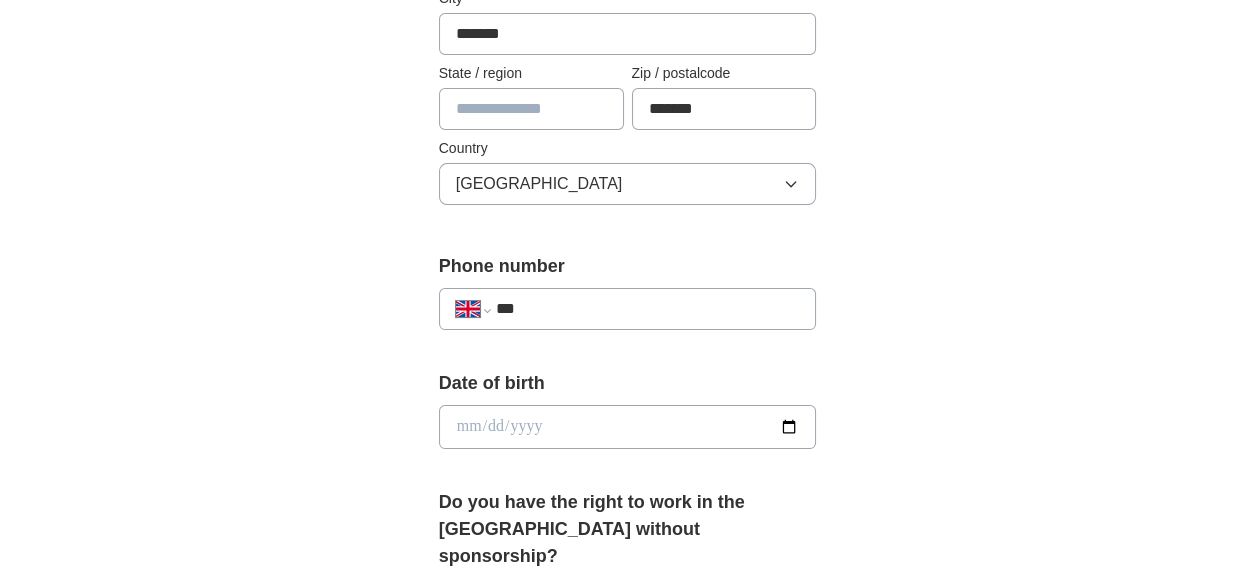 scroll, scrollTop: 600, scrollLeft: 0, axis: vertical 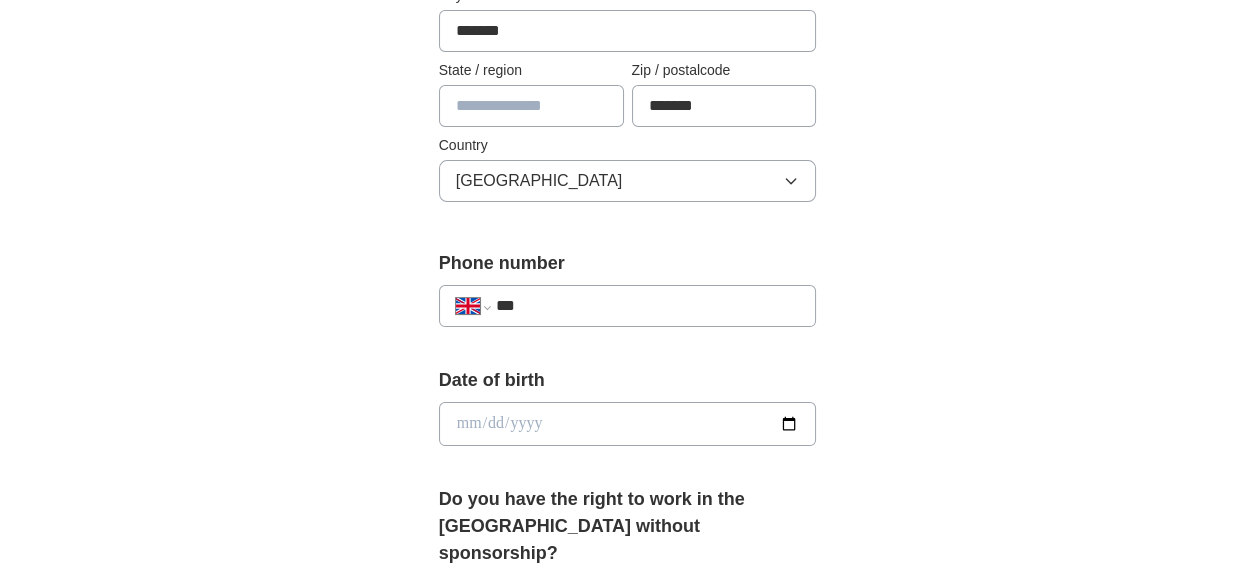 click on "***" at bounding box center (648, 306) 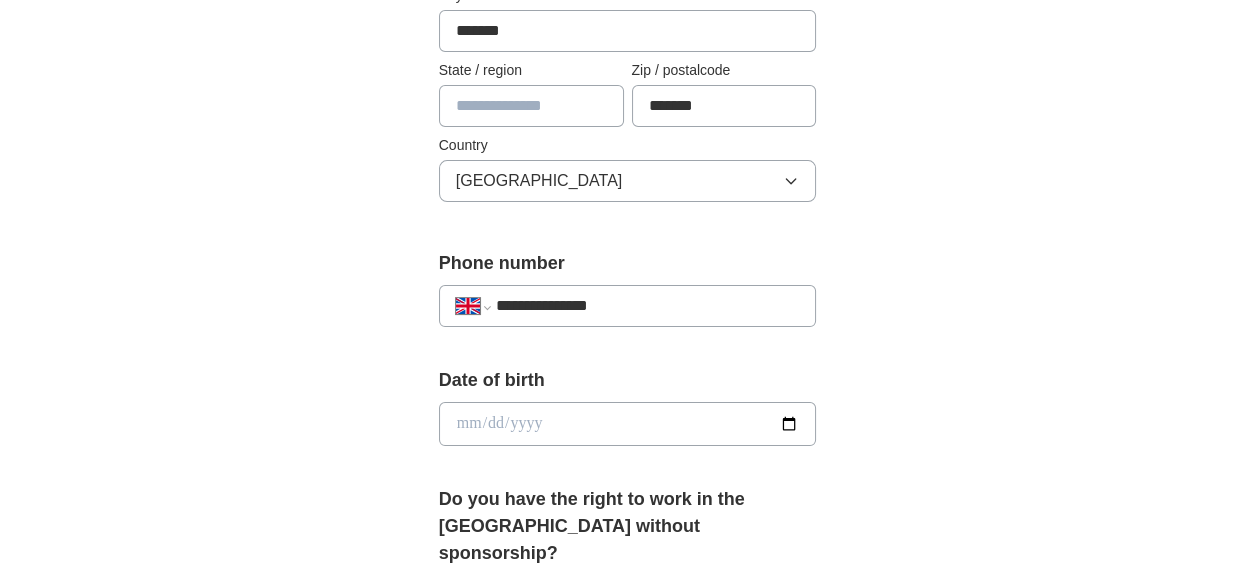 type on "*******" 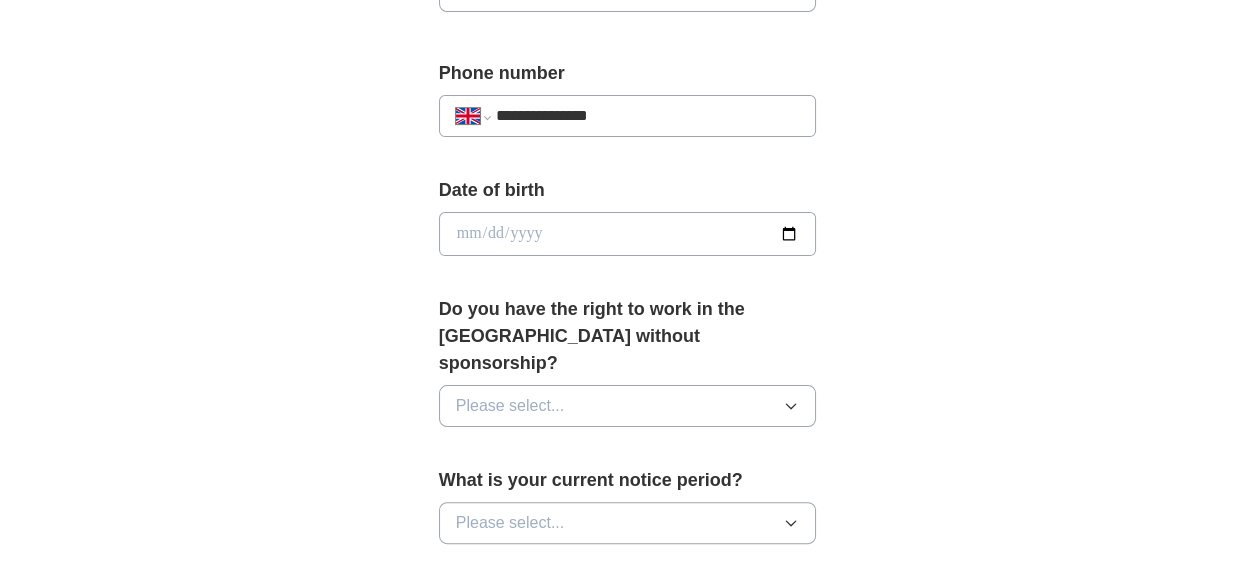 scroll, scrollTop: 800, scrollLeft: 0, axis: vertical 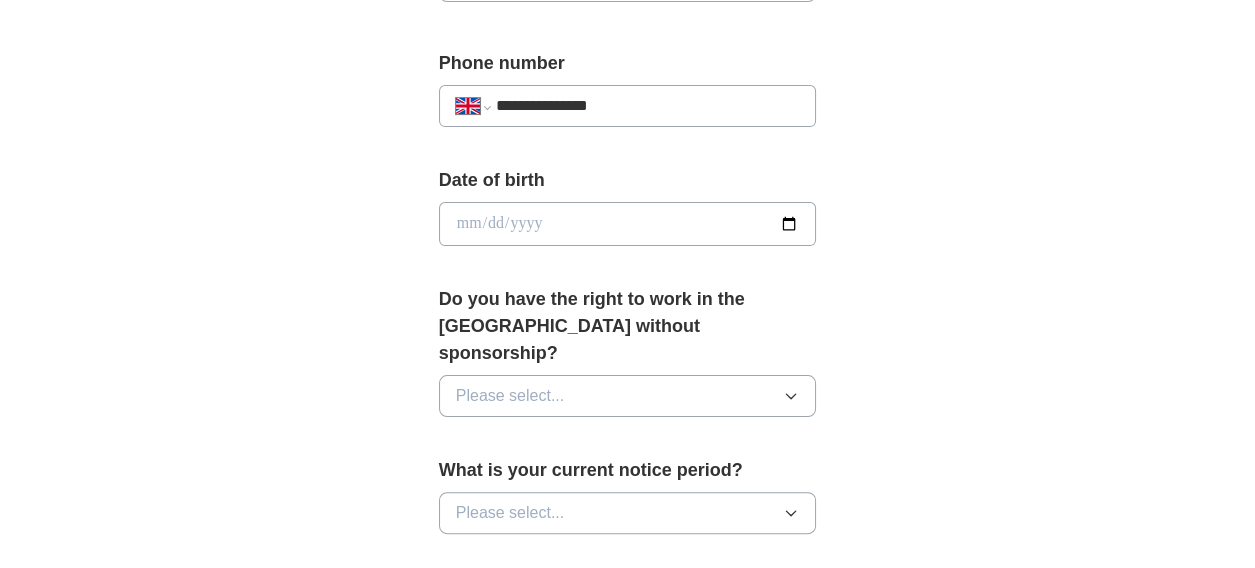 click at bounding box center [628, 224] 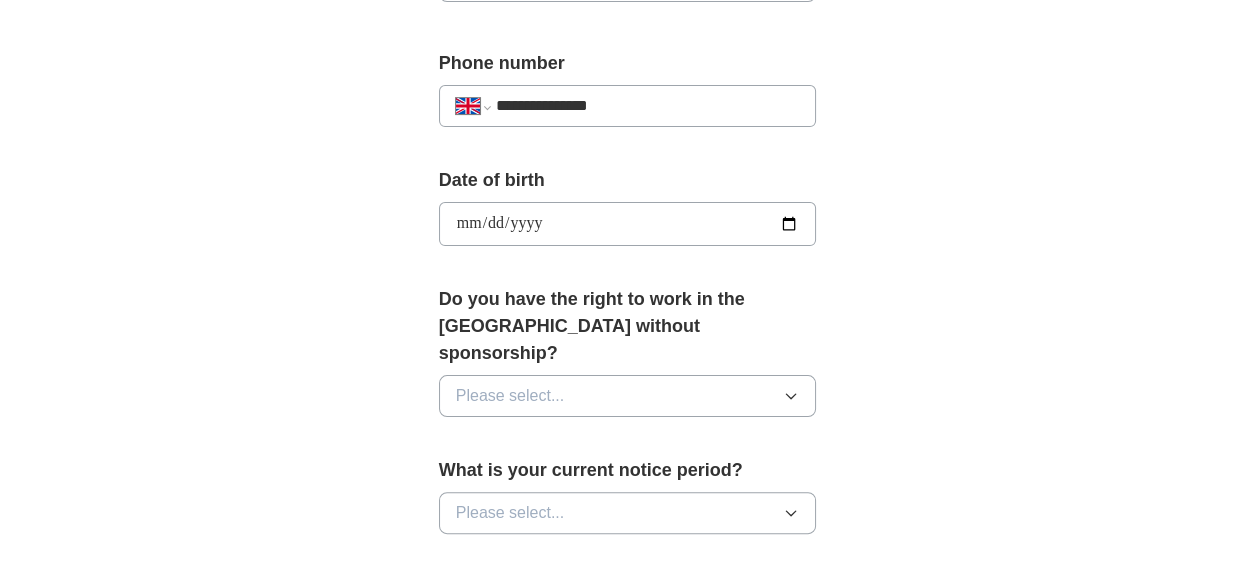 click on "**********" at bounding box center [628, 224] 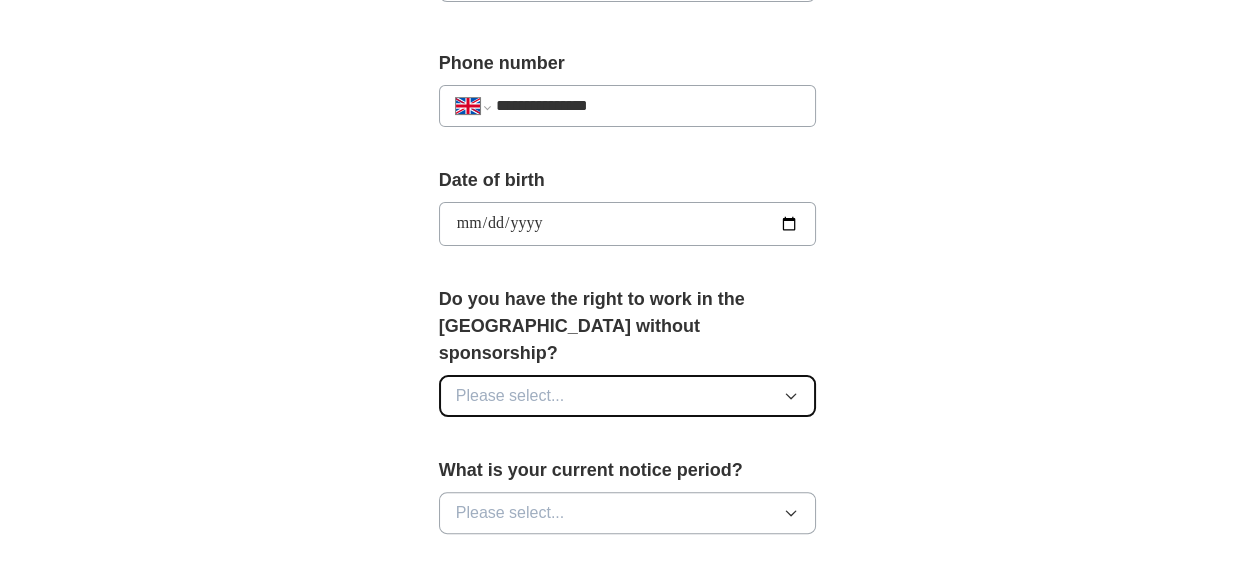 click on "Please select..." at bounding box center (510, 396) 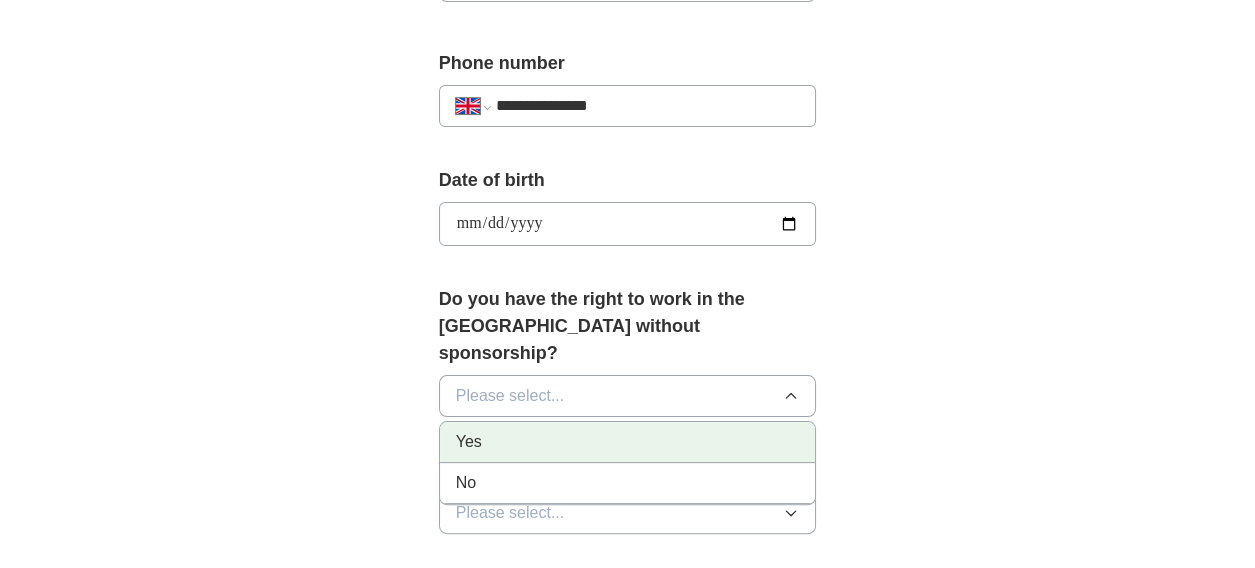 click on "Yes" at bounding box center [628, 442] 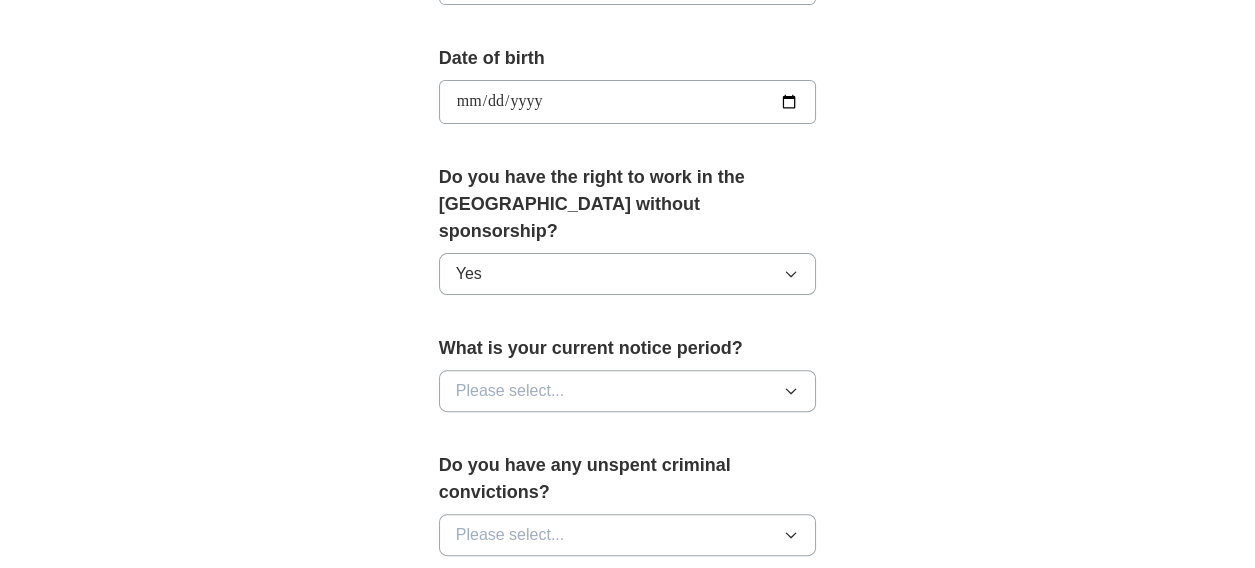 scroll, scrollTop: 1000, scrollLeft: 0, axis: vertical 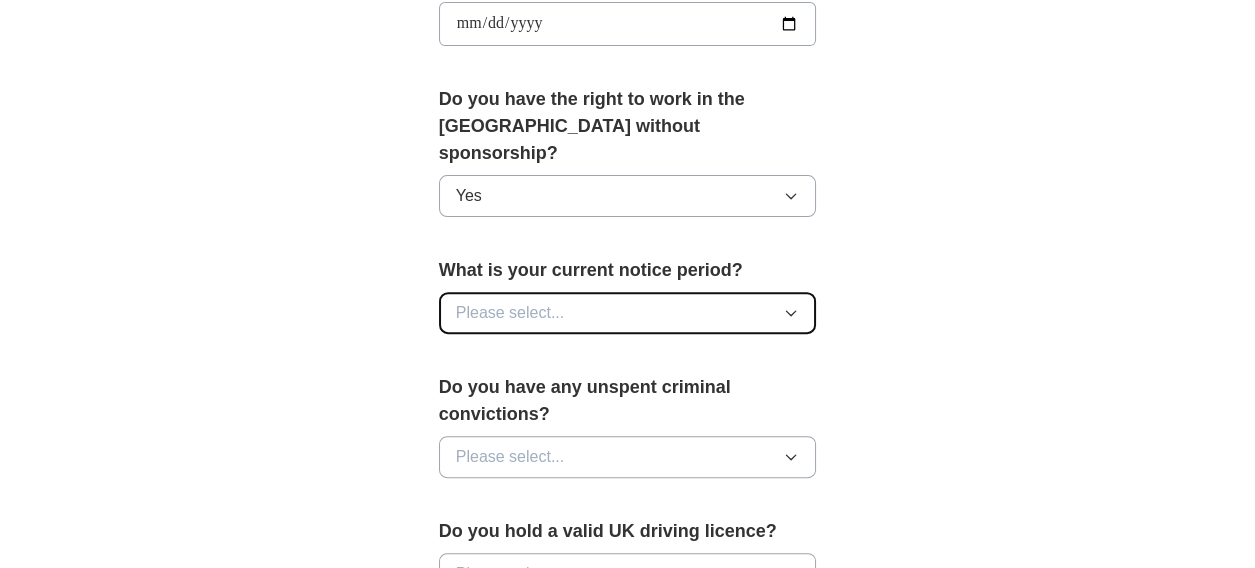 click on "Please select..." at bounding box center [628, 313] 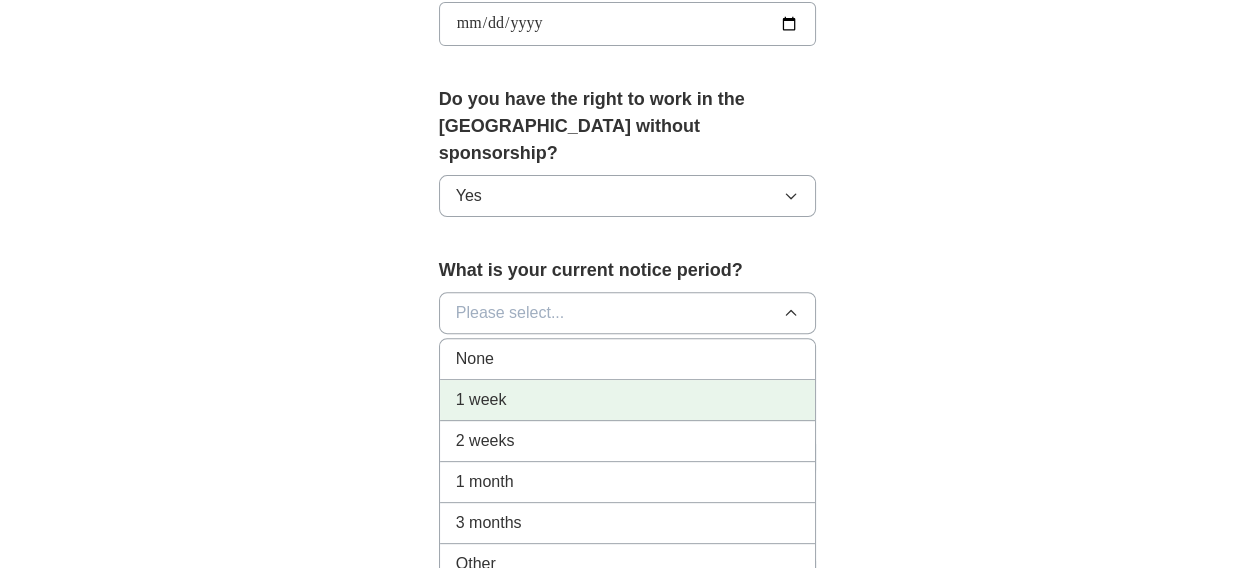 click on "1 week" at bounding box center [628, 400] 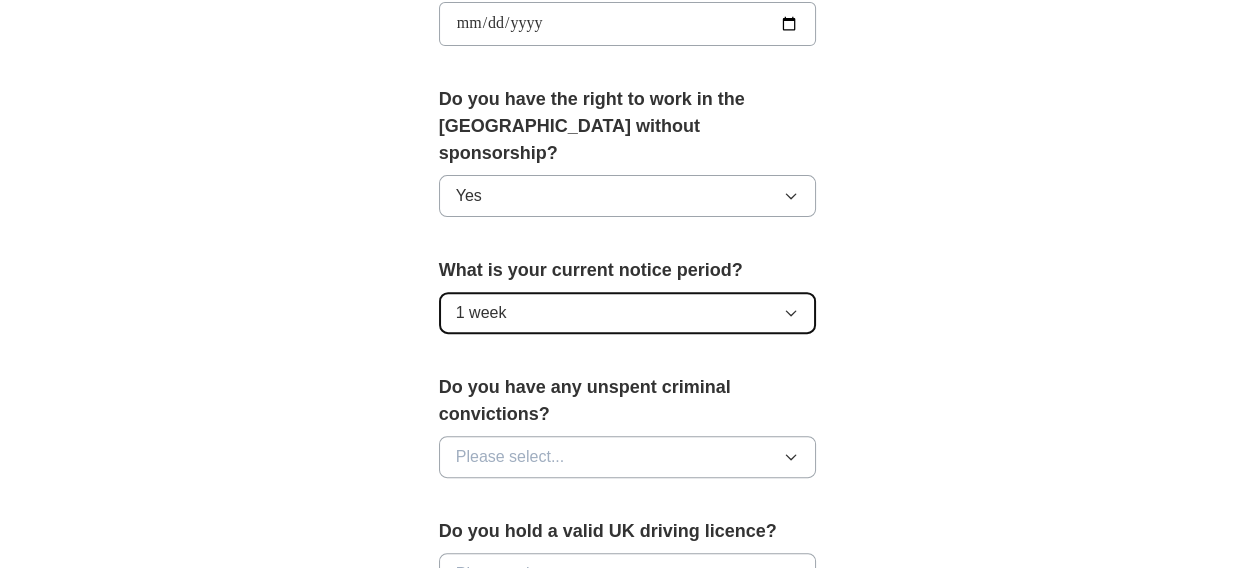 click on "1 week" at bounding box center [628, 313] 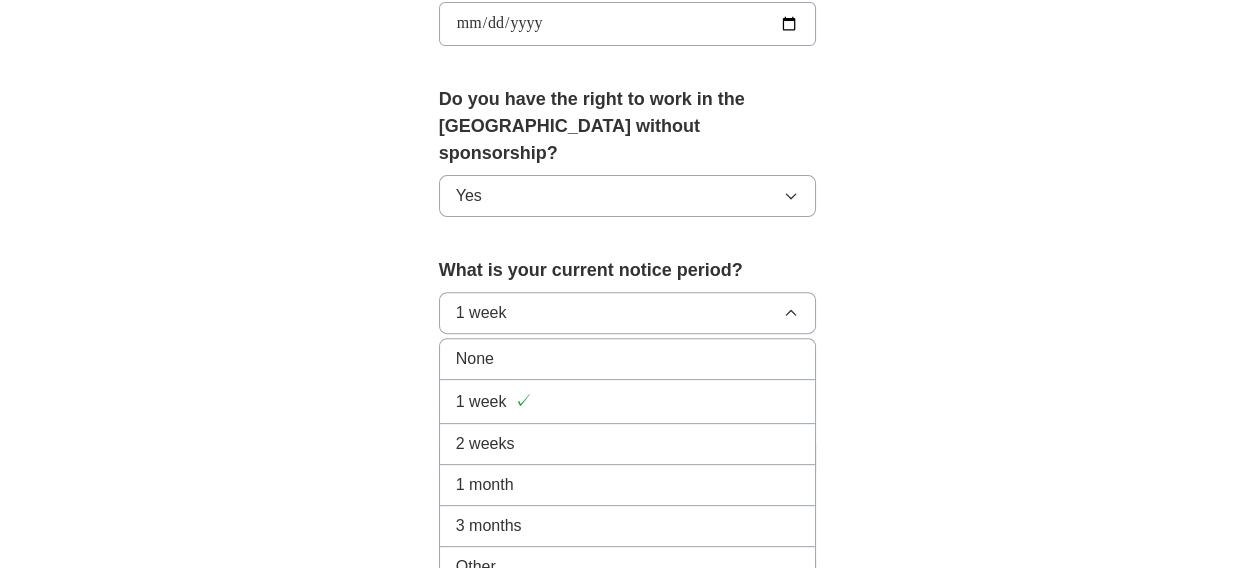click on "None" at bounding box center [628, 359] 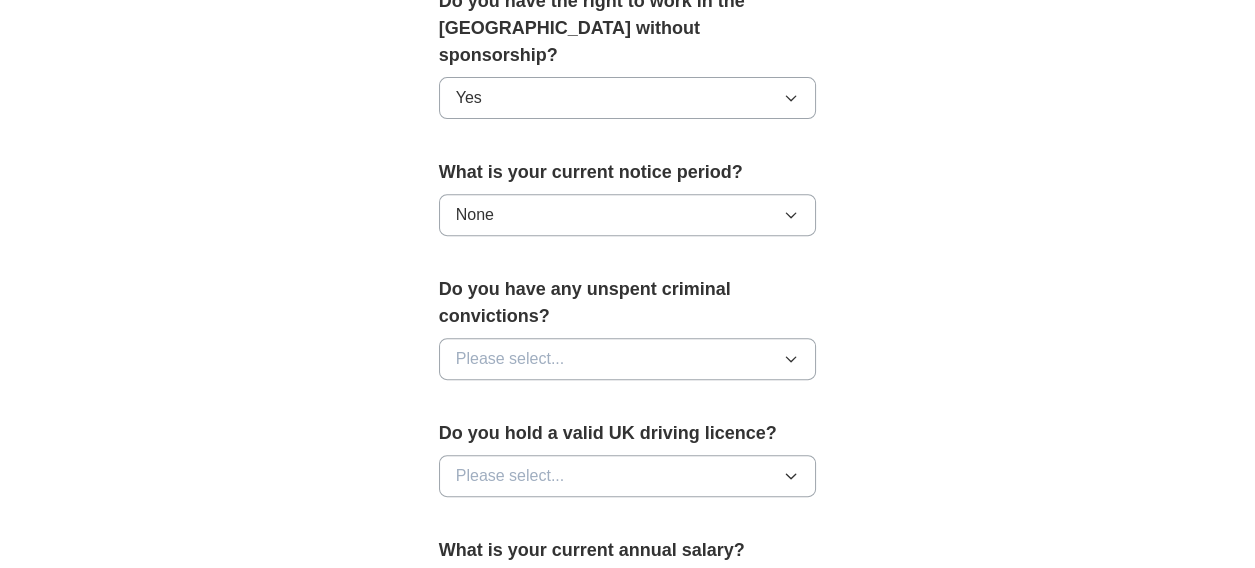 scroll, scrollTop: 1100, scrollLeft: 0, axis: vertical 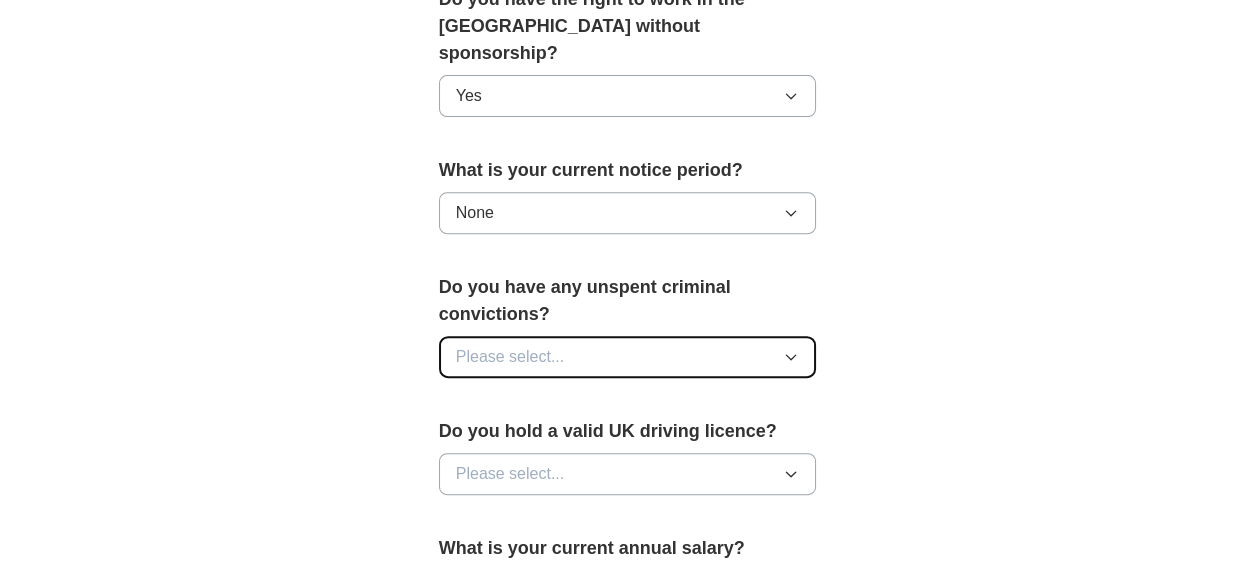 click on "Please select..." at bounding box center (628, 357) 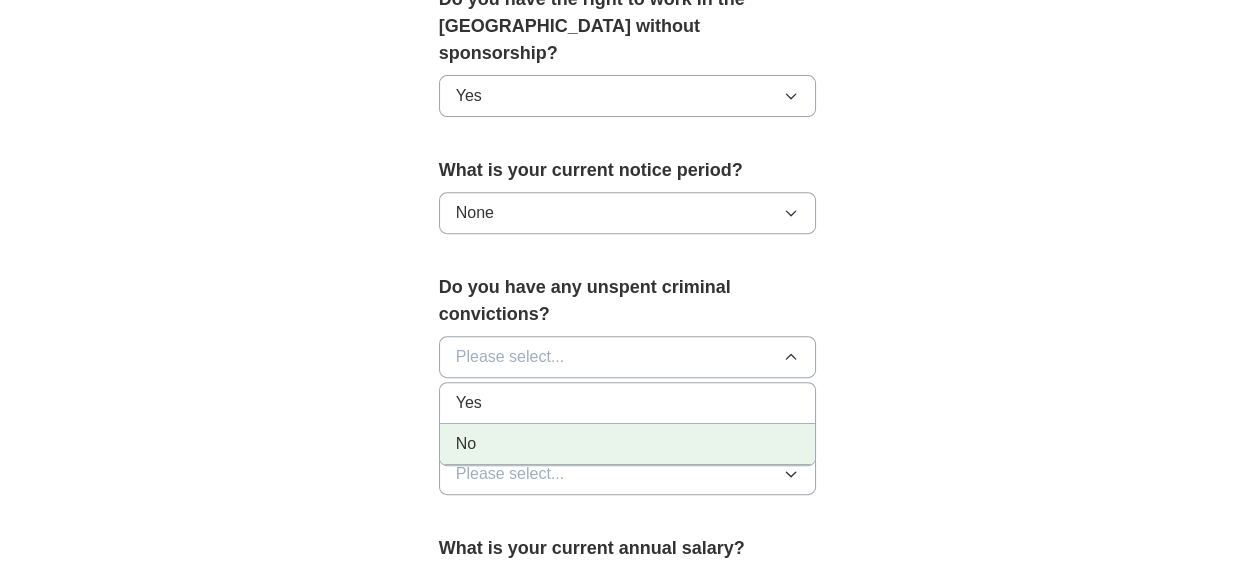 click on "No" at bounding box center (628, 444) 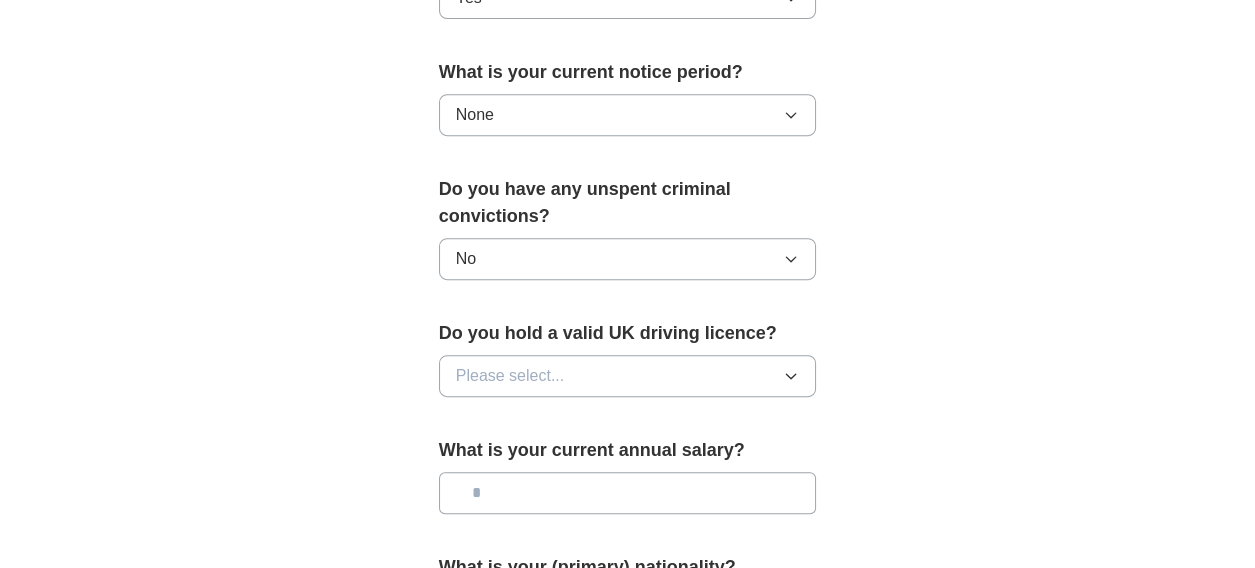 scroll, scrollTop: 1200, scrollLeft: 0, axis: vertical 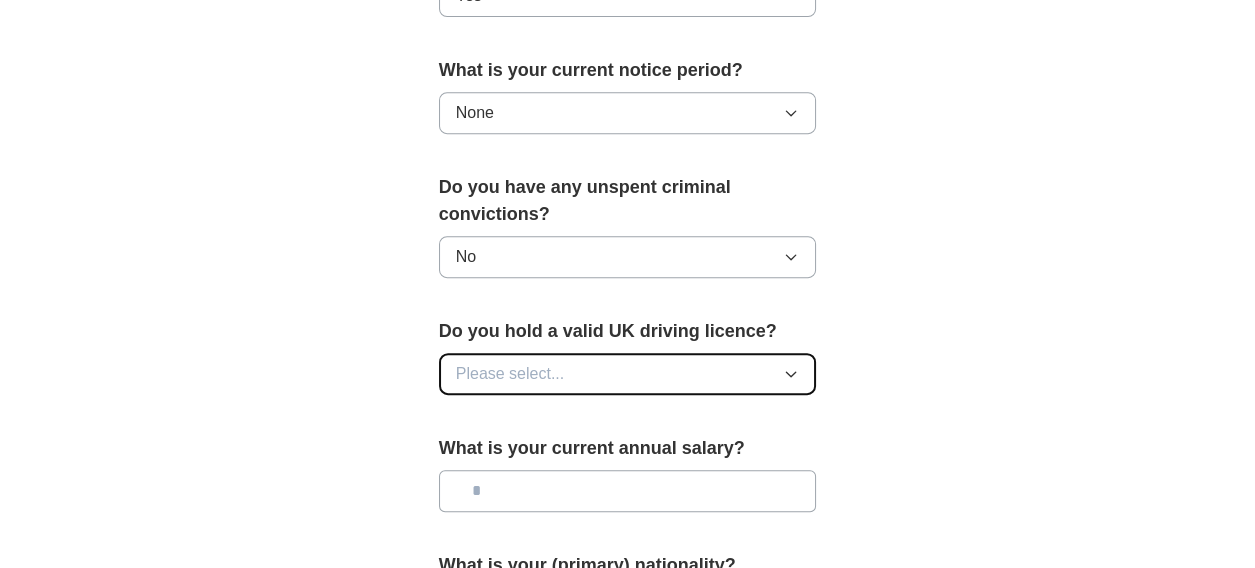 click on "Please select..." at bounding box center (510, 374) 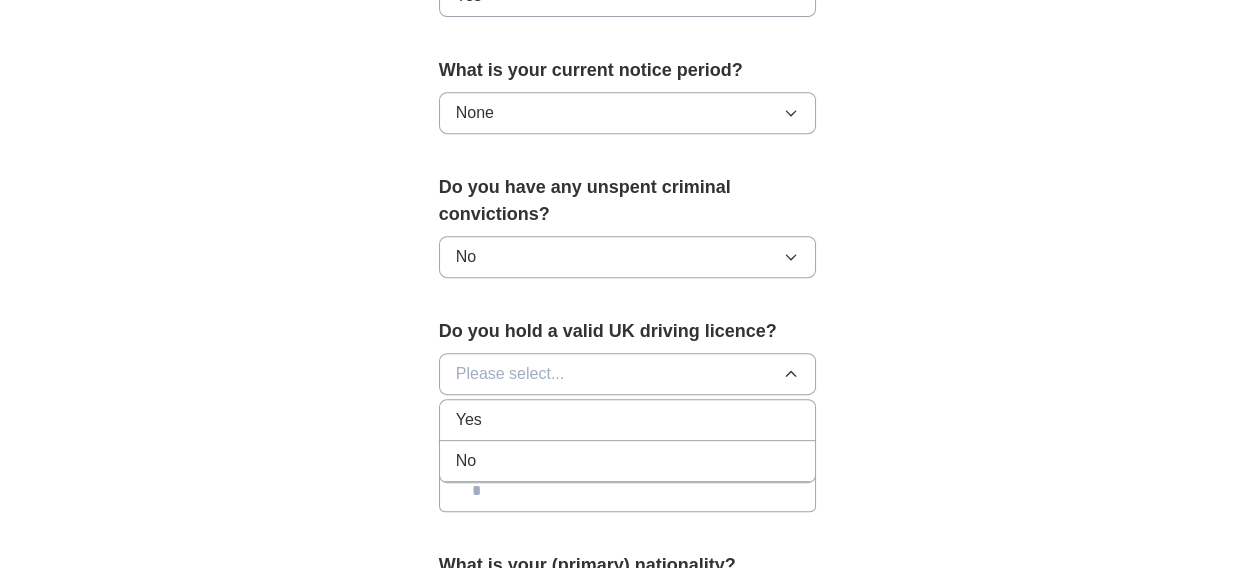 click on "Yes" at bounding box center (628, 420) 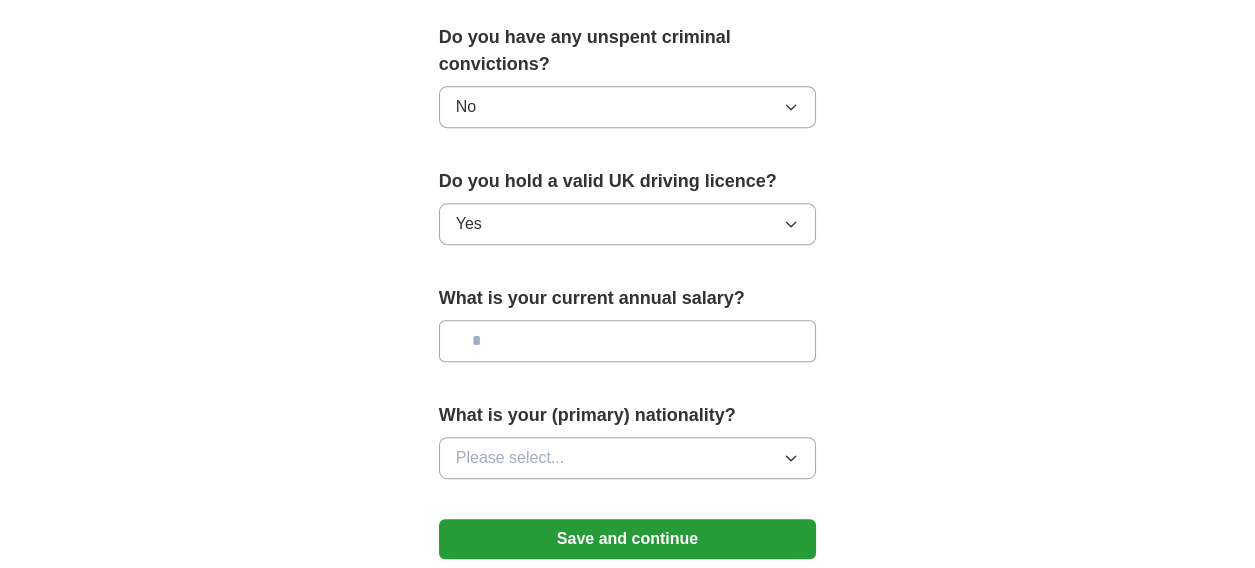 scroll, scrollTop: 1400, scrollLeft: 0, axis: vertical 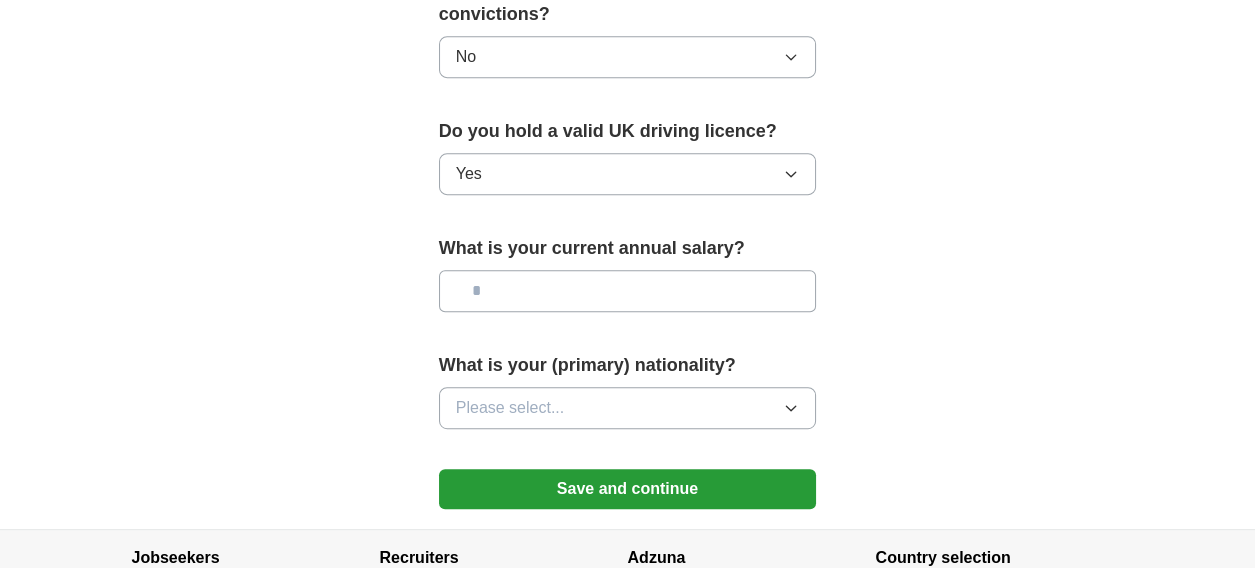 click at bounding box center (628, 291) 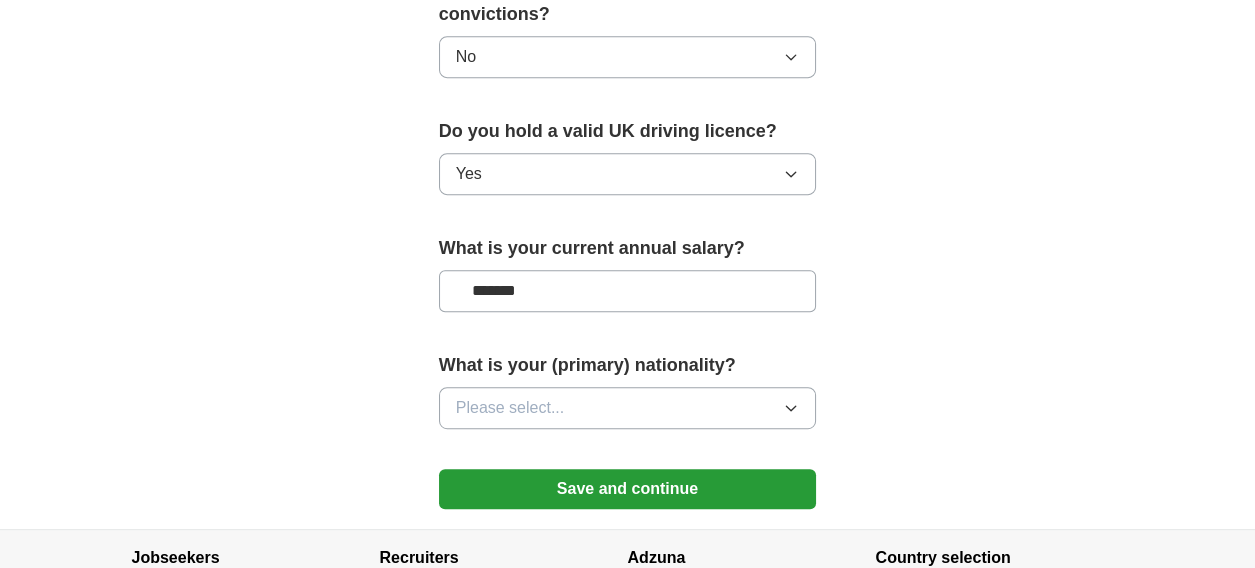 type on "*******" 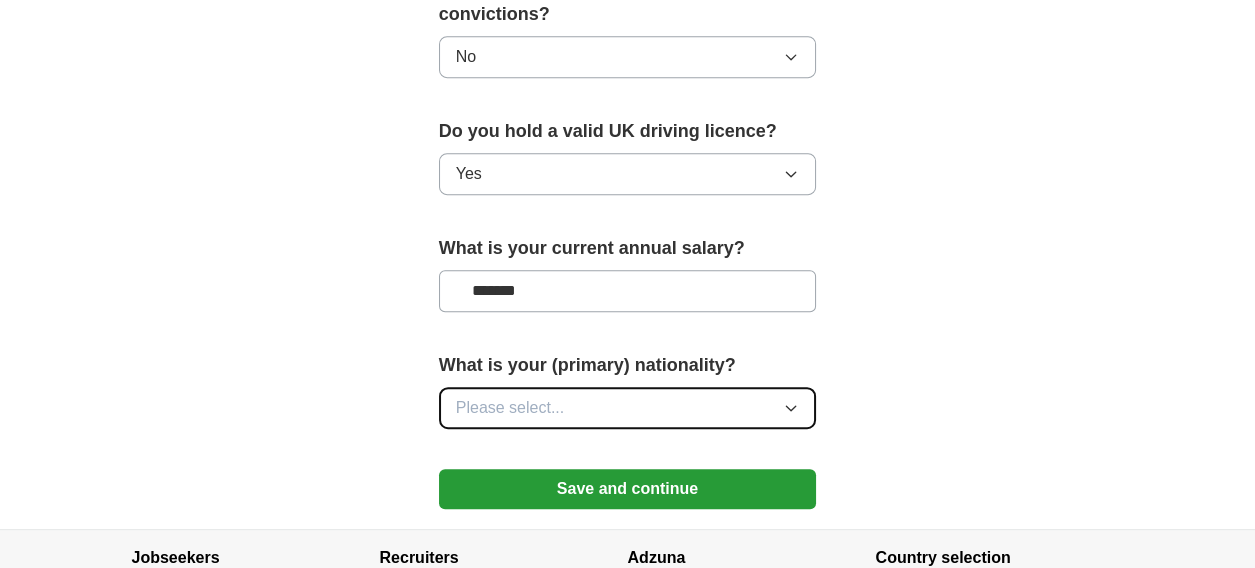 drag, startPoint x: 721, startPoint y: 370, endPoint x: 738, endPoint y: 373, distance: 17.262676 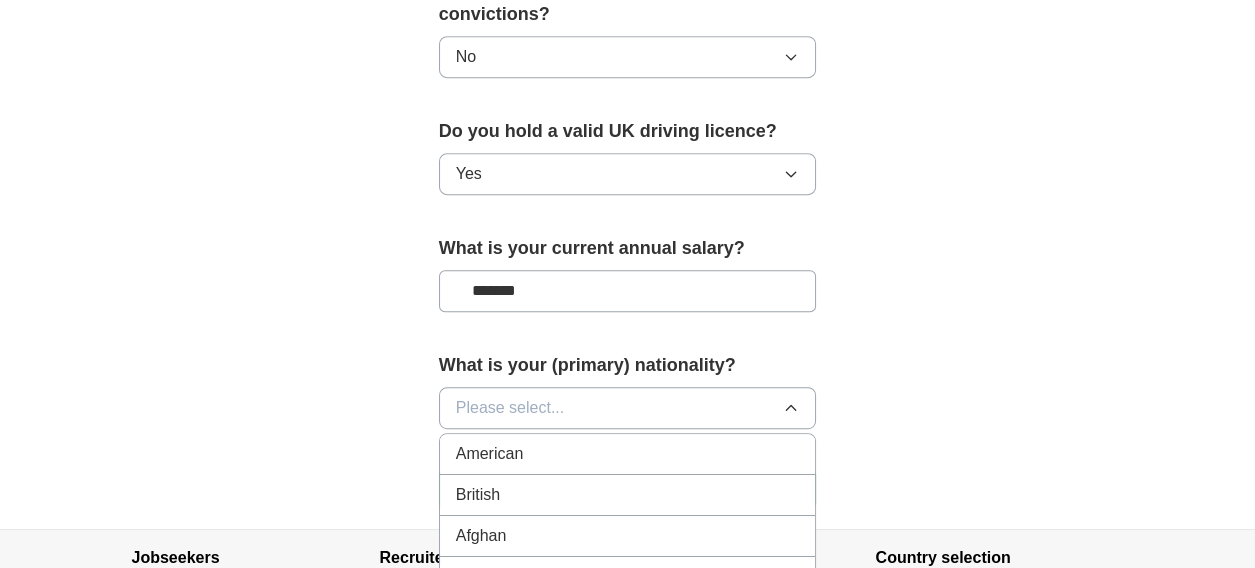 click on "British" at bounding box center (628, 495) 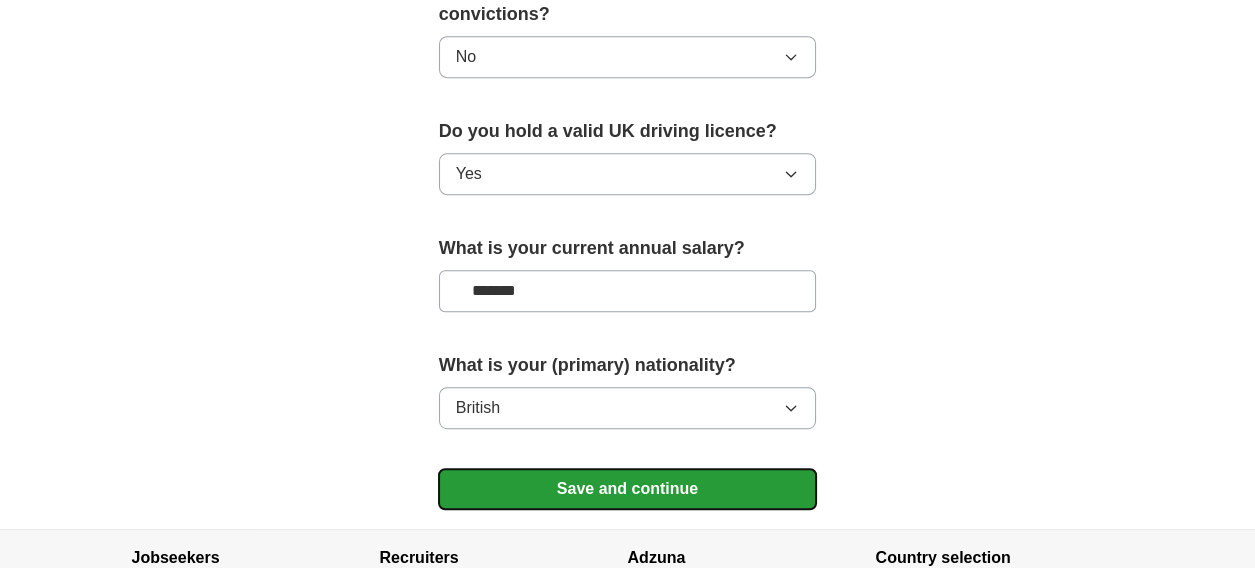 click on "Save and continue" at bounding box center (628, 489) 